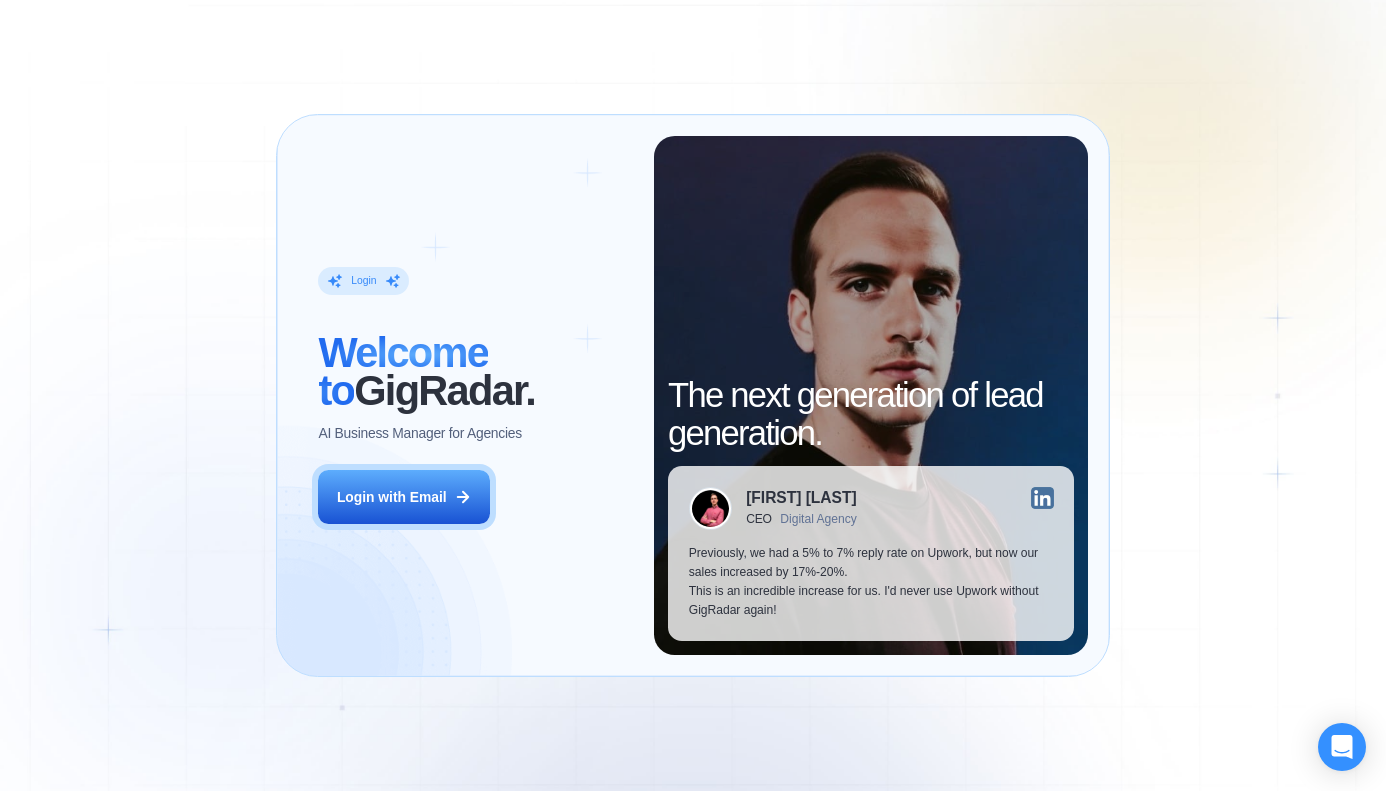 scroll, scrollTop: 0, scrollLeft: 0, axis: both 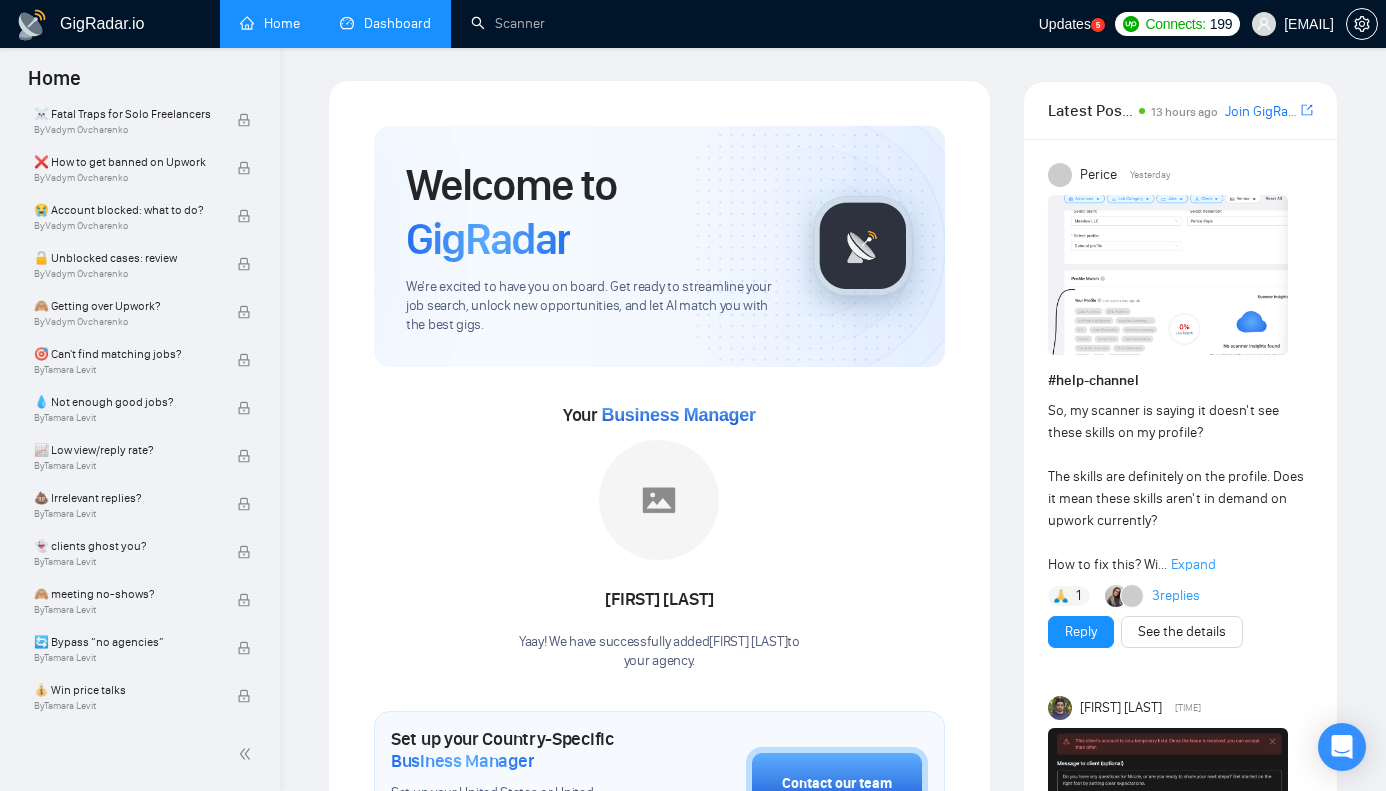 click on "Dashboard" at bounding box center (385, 23) 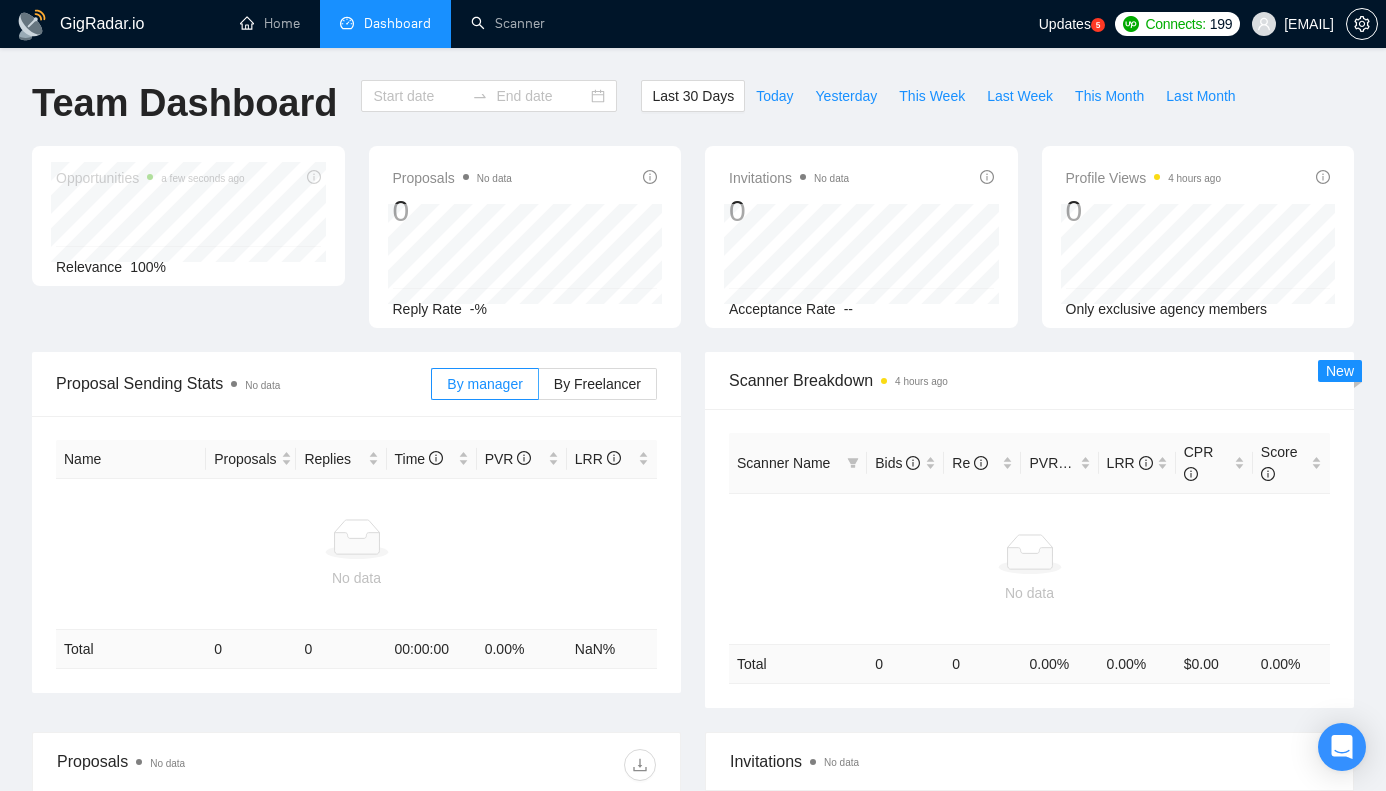 type on "2025-07-08" 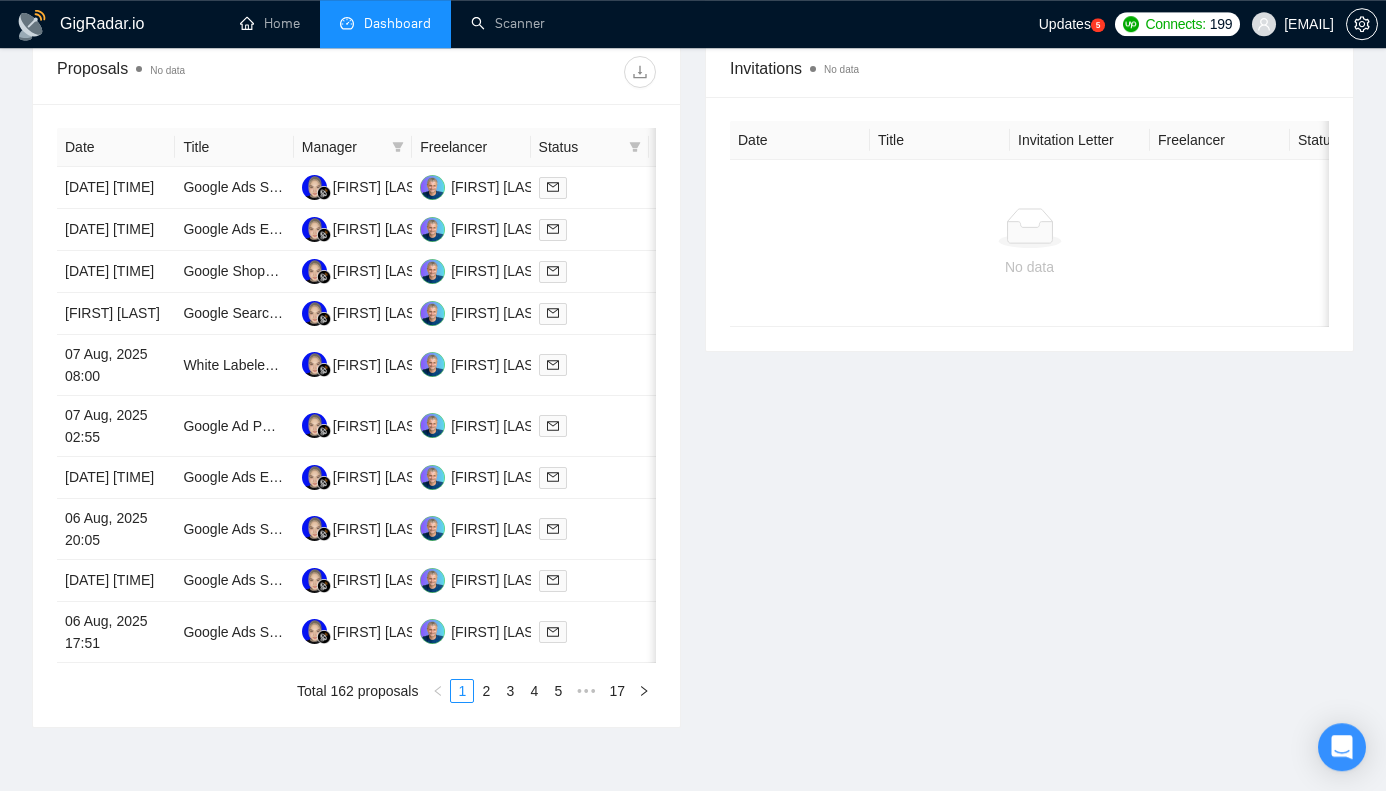 scroll, scrollTop: 701, scrollLeft: 0, axis: vertical 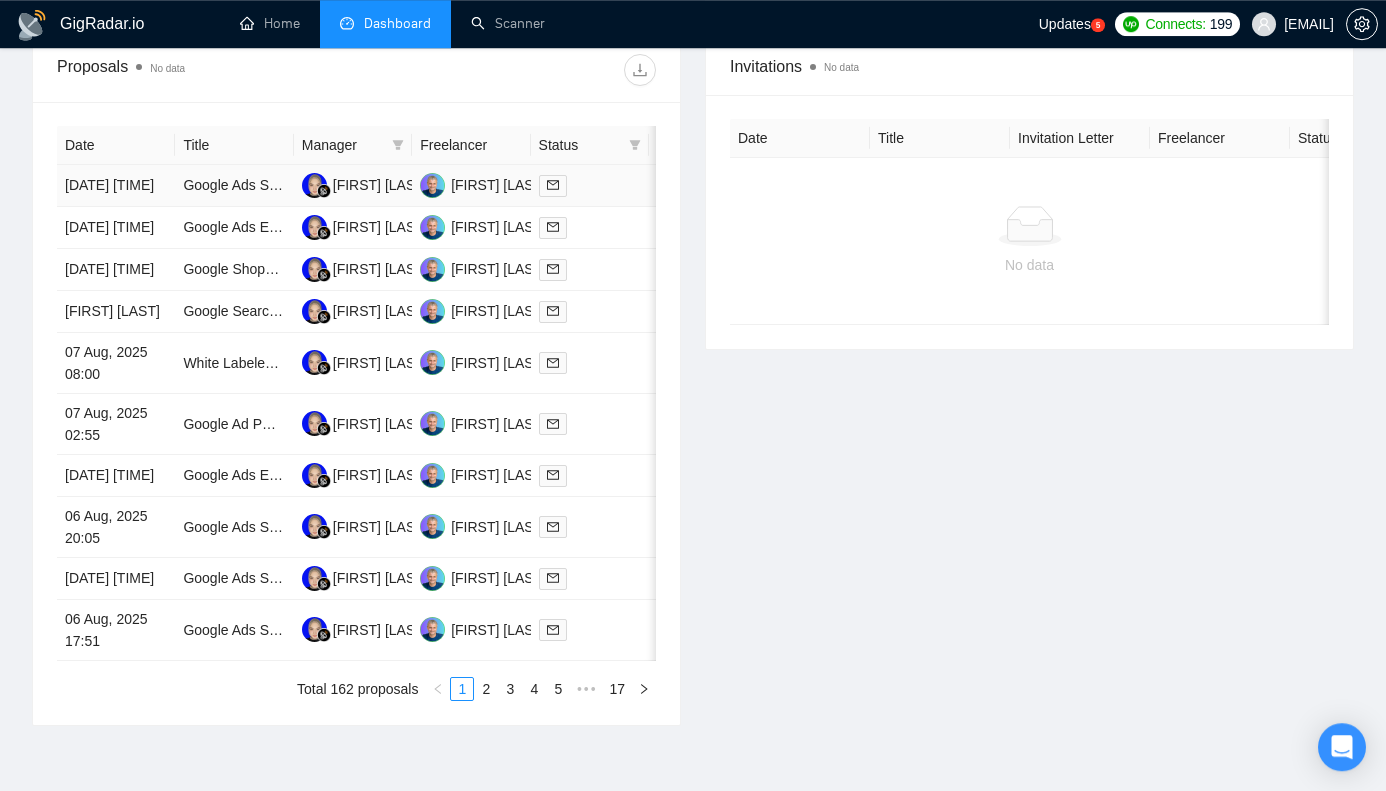 click on "Google Ads Specialist Needed for Campaign Management" at bounding box center [234, 186] 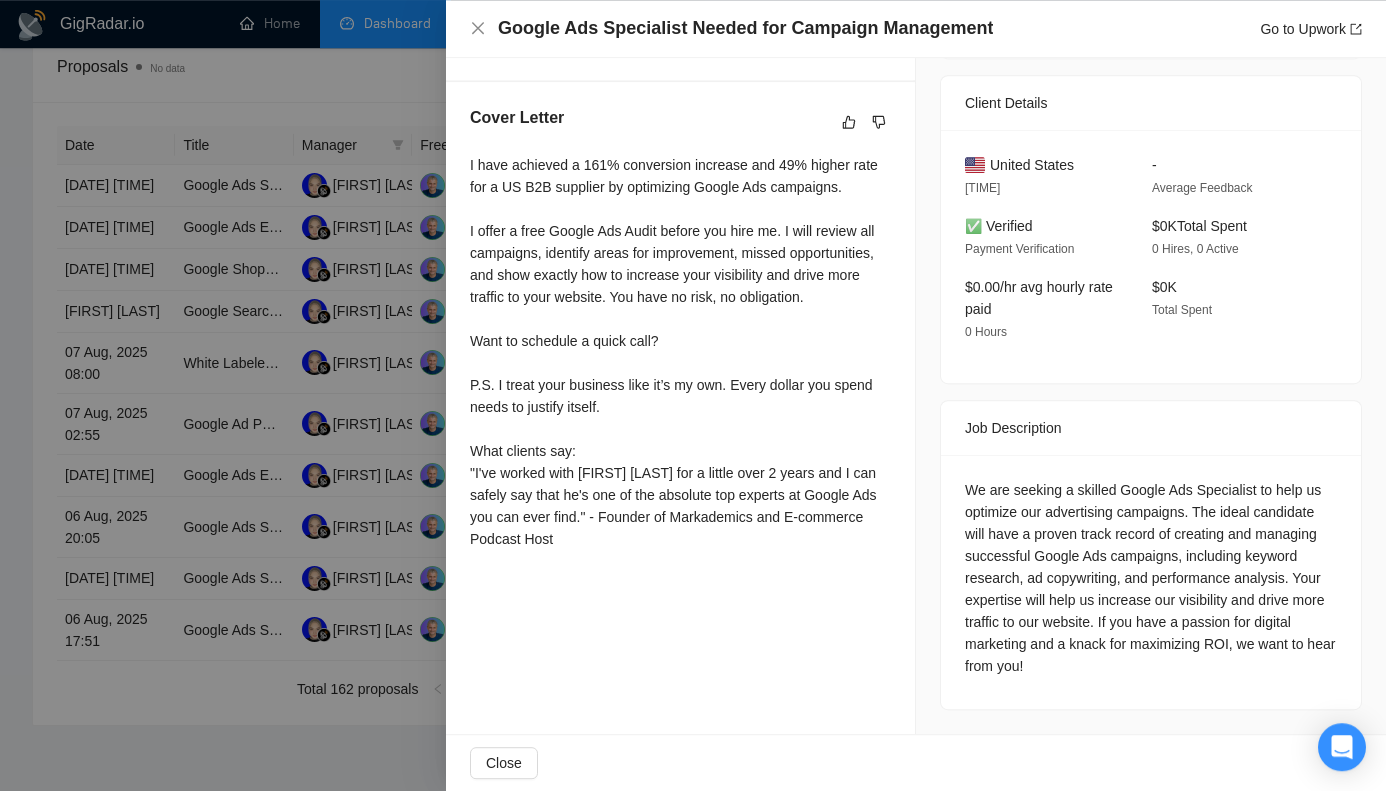 scroll, scrollTop: 432, scrollLeft: 0, axis: vertical 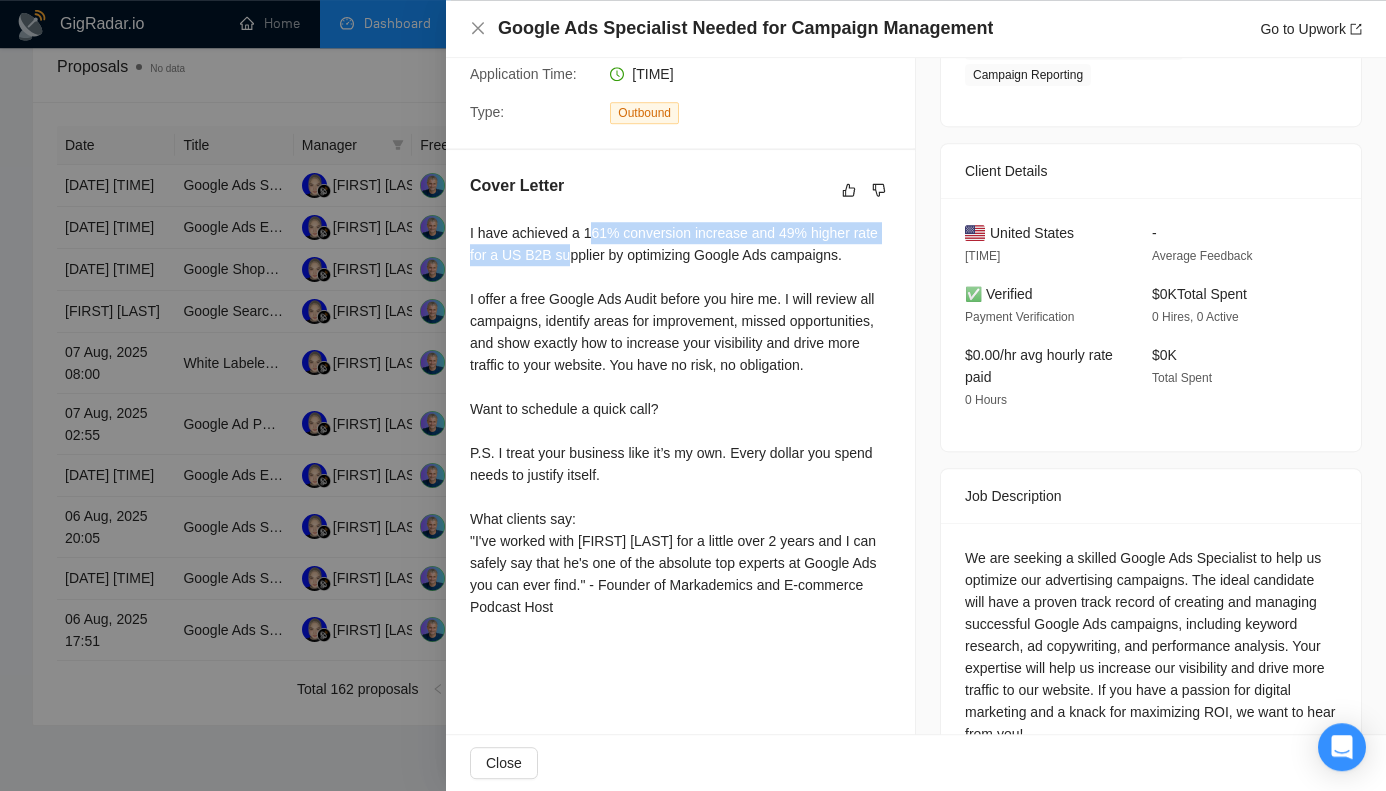 drag, startPoint x: 591, startPoint y: 233, endPoint x: 604, endPoint y: 267, distance: 36.40055 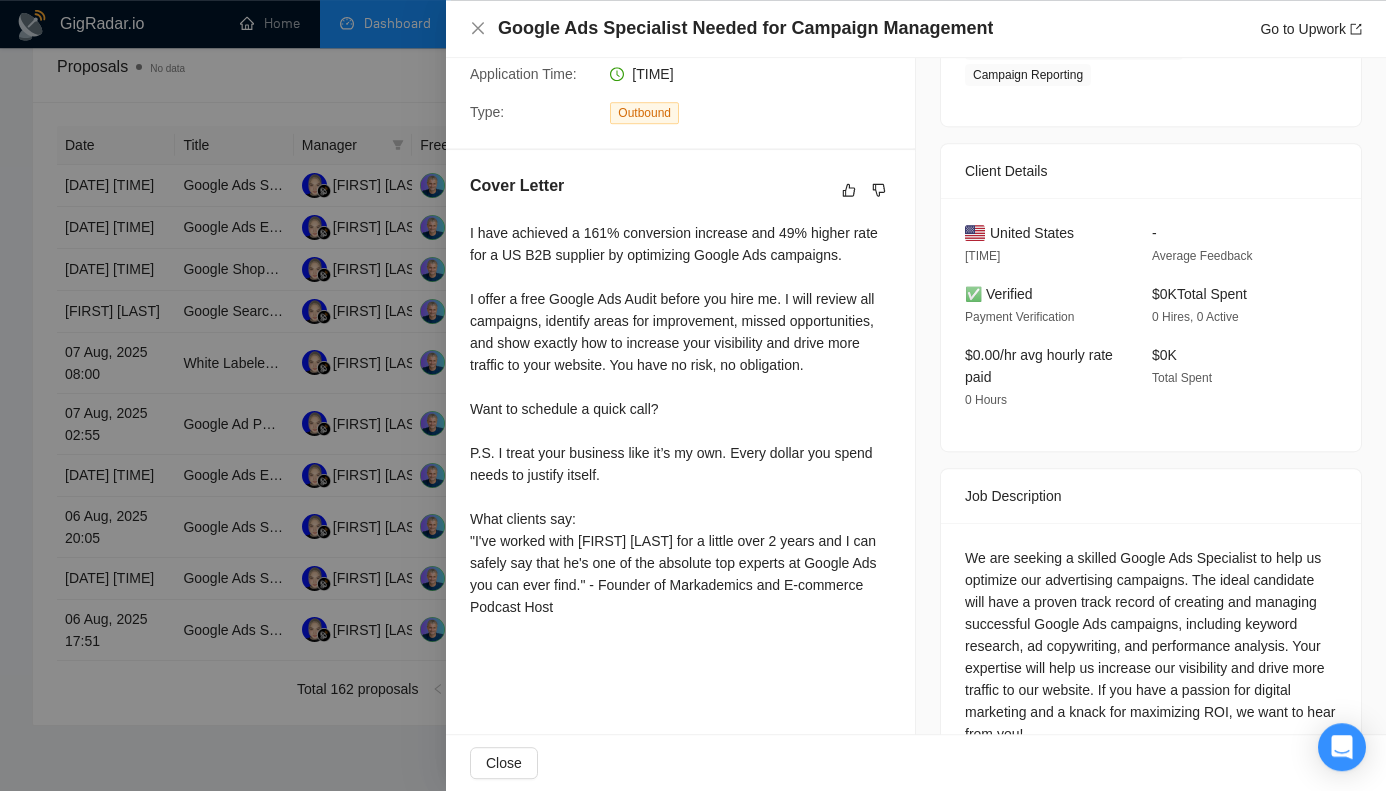click on "I have achieved a 161% conversion increase and 49% higher rate for a US B2B supplier by optimizing Google Ads campaigns.
I offer a free Google Ads Audit before you hire me. I will review all campaigns, identify areas for improvement, missed opportunities, and show exactly how to increase your visibility and drive more traffic to your website. You have no risk, no obligation.
Want to schedule a quick call?
P.S. I treat your business like it’s my own. Every dollar you spend needs to justify itself.
What clients say:
"I've worked with [FIRST] [LAST] for a little over 2 years and I can safely say that he's one of the absolute top experts at Google Ads you can ever find." - Founder of Markademics and E-commerce Podcast Host" at bounding box center (680, 420) 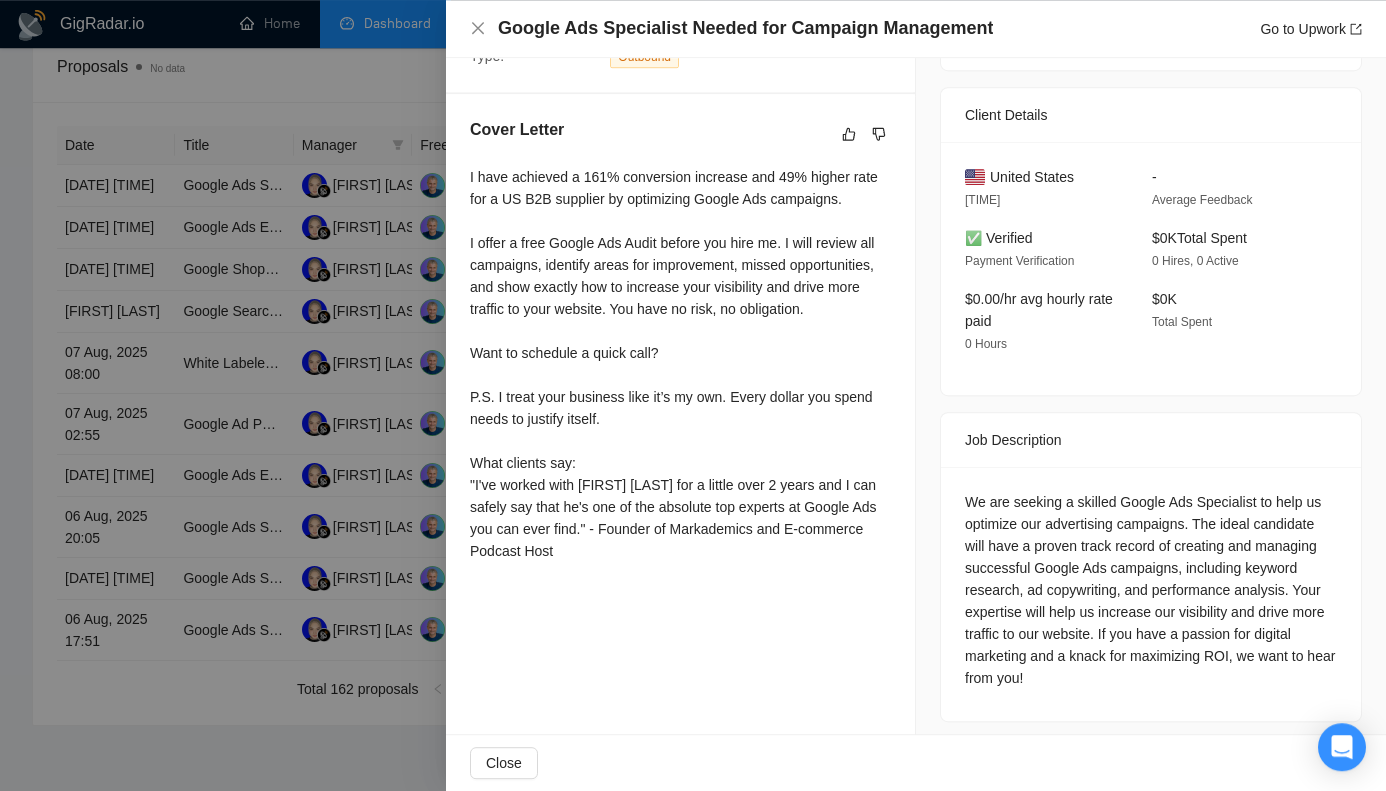 scroll, scrollTop: 501, scrollLeft: 0, axis: vertical 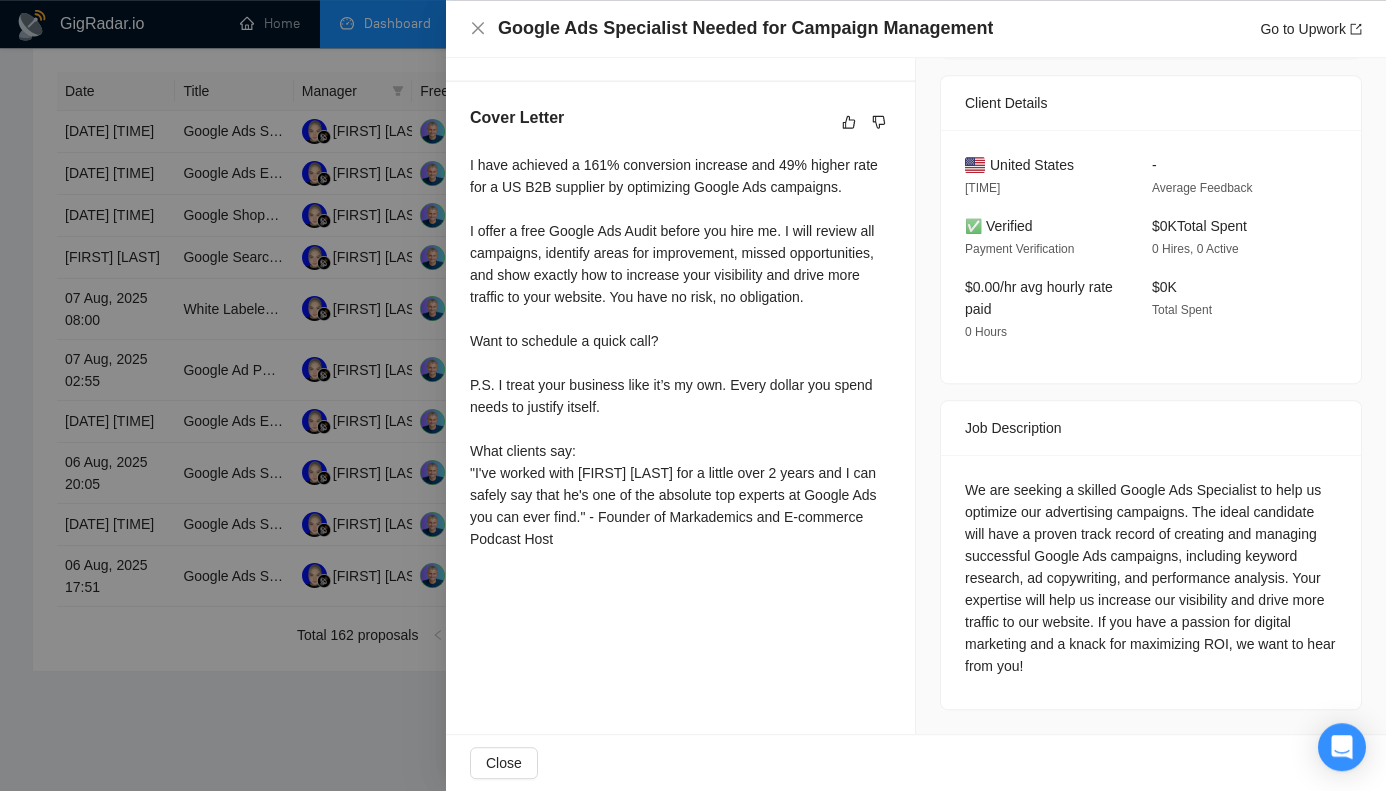 click at bounding box center (693, 395) 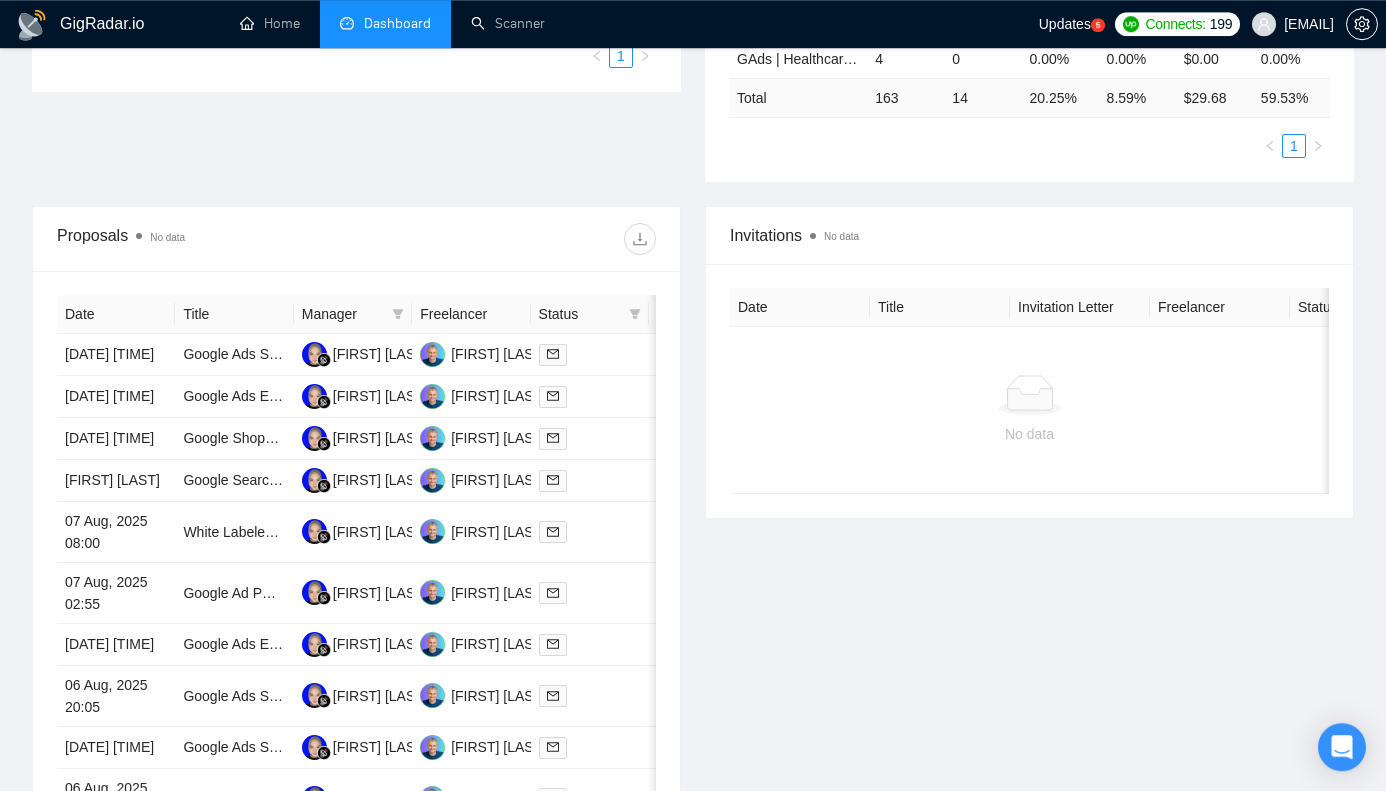 scroll, scrollTop: 636, scrollLeft: 0, axis: vertical 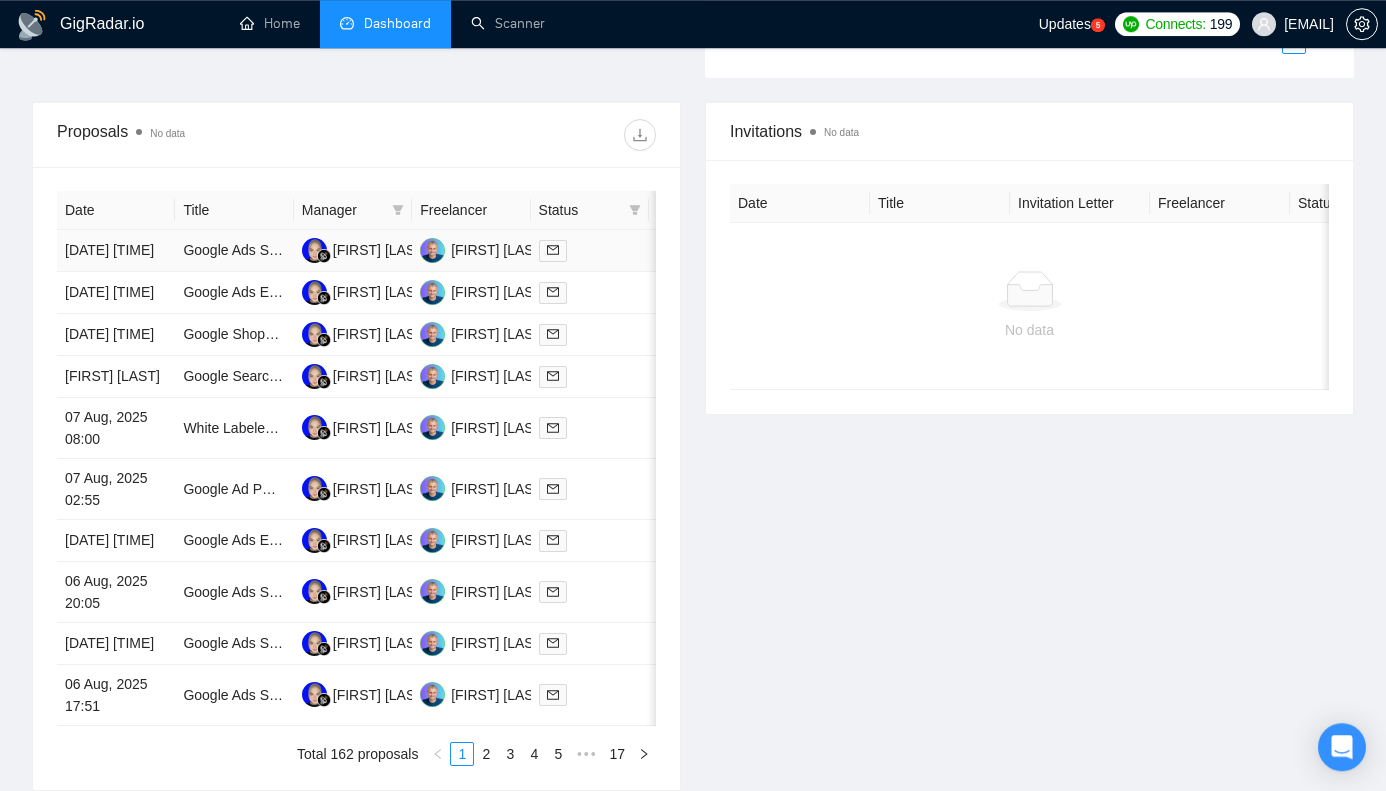 click on "Google Ads Specialist Needed for Campaign Management" at bounding box center (234, 251) 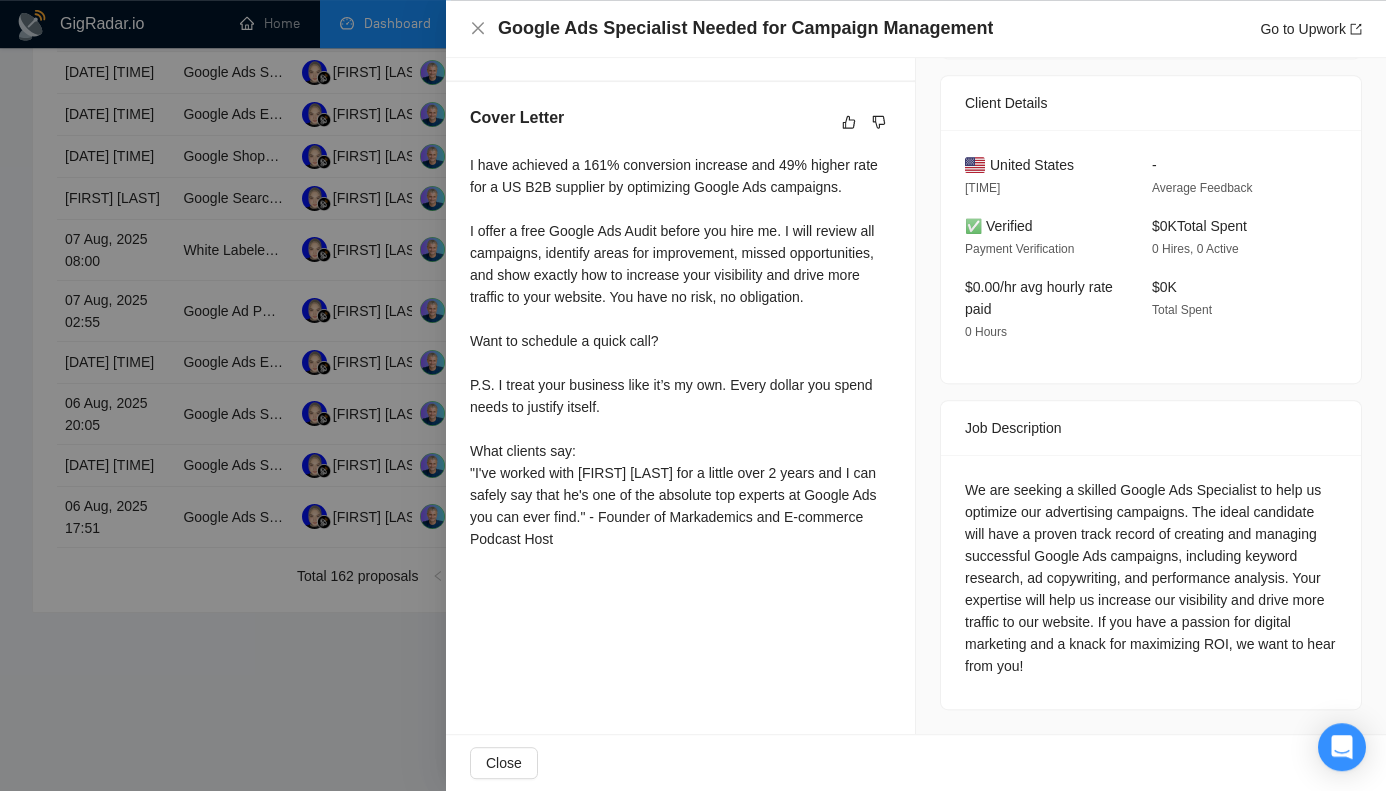 scroll, scrollTop: 829, scrollLeft: 0, axis: vertical 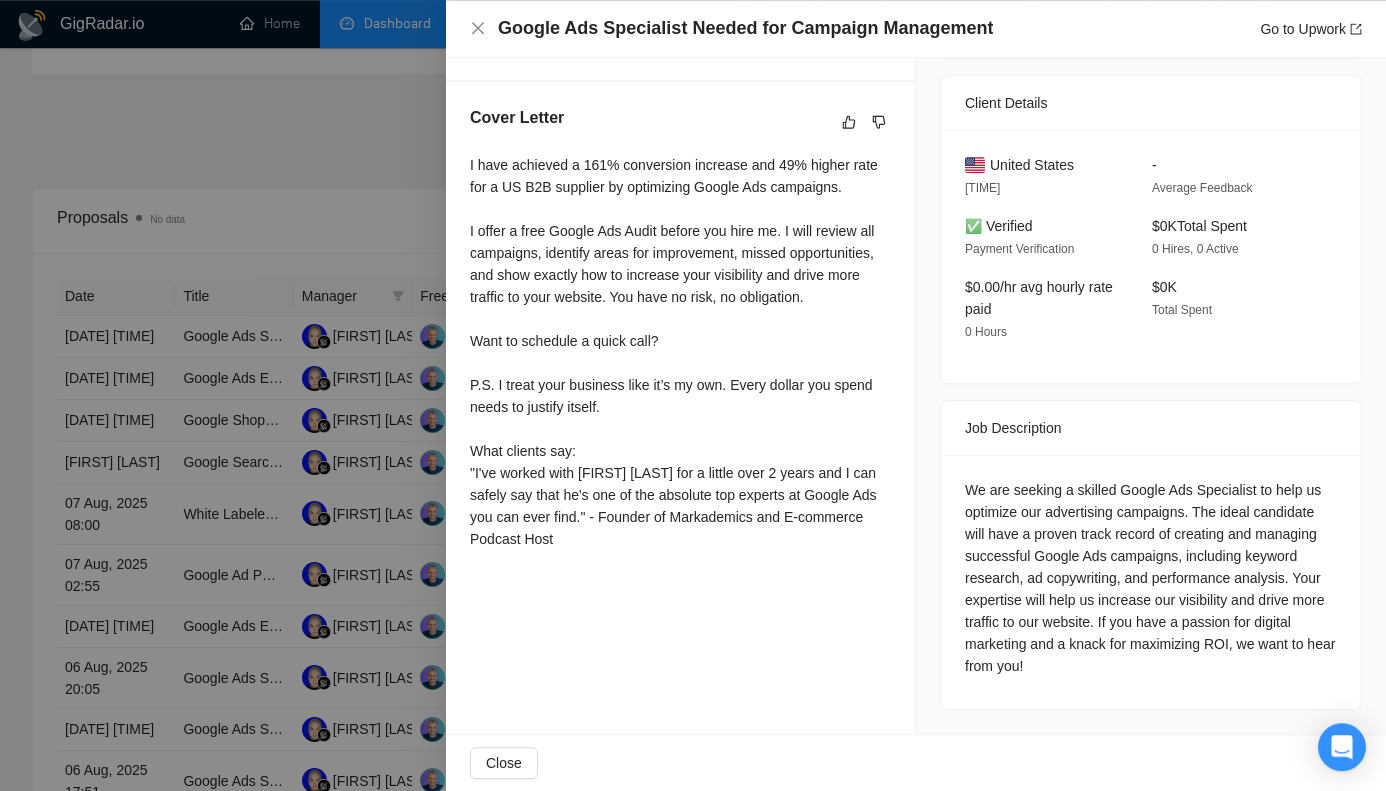 click at bounding box center (693, 395) 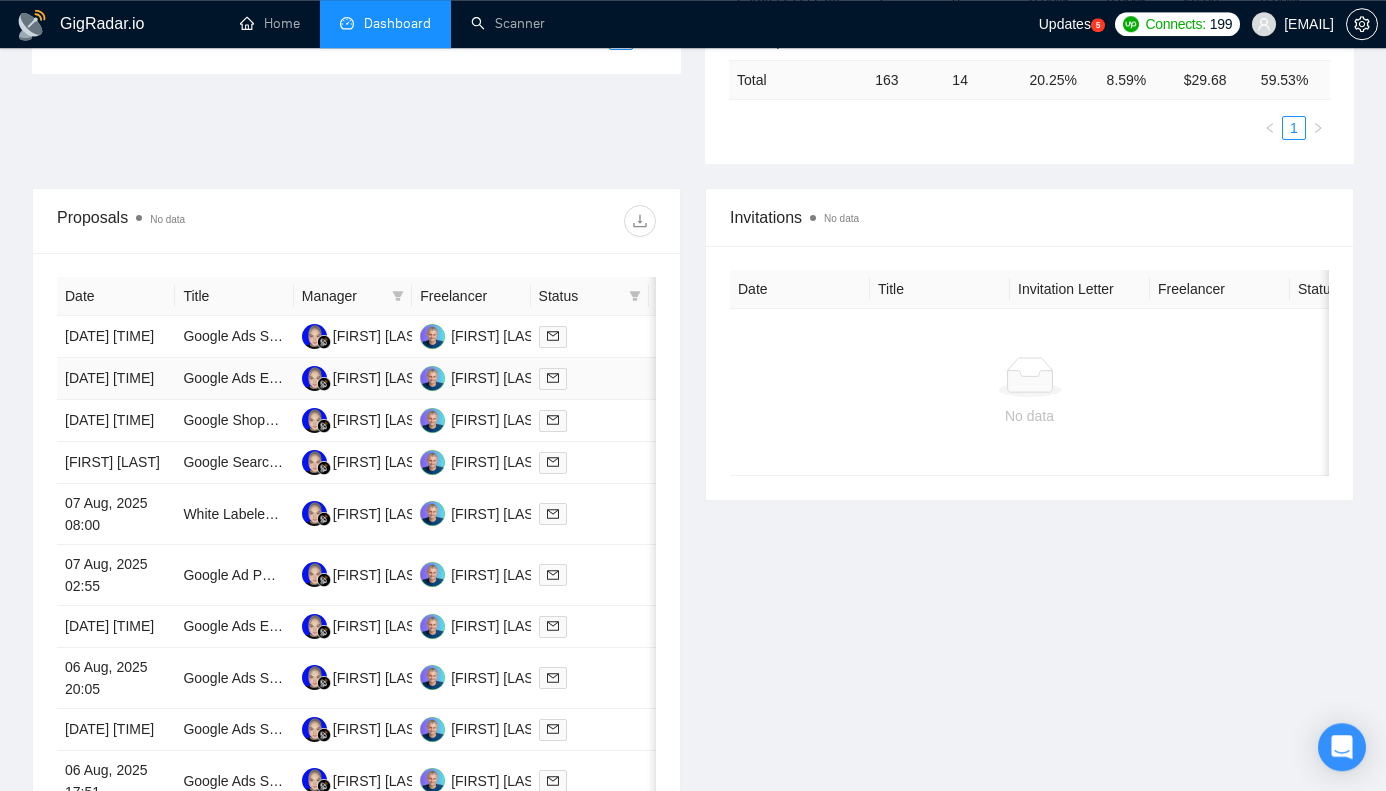 click on "Google Ads Expert Needed for Collaboration" at bounding box center (234, 379) 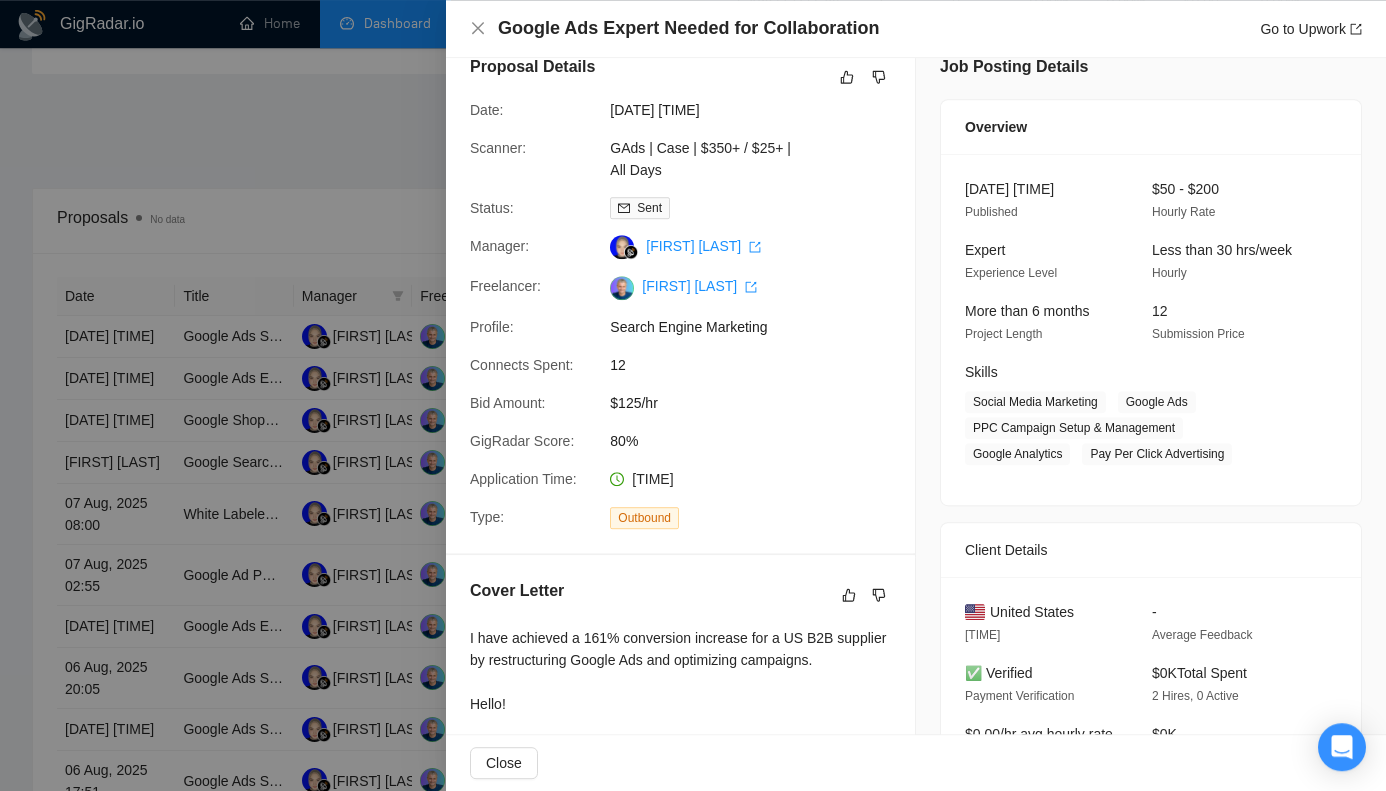 scroll, scrollTop: 475, scrollLeft: 0, axis: vertical 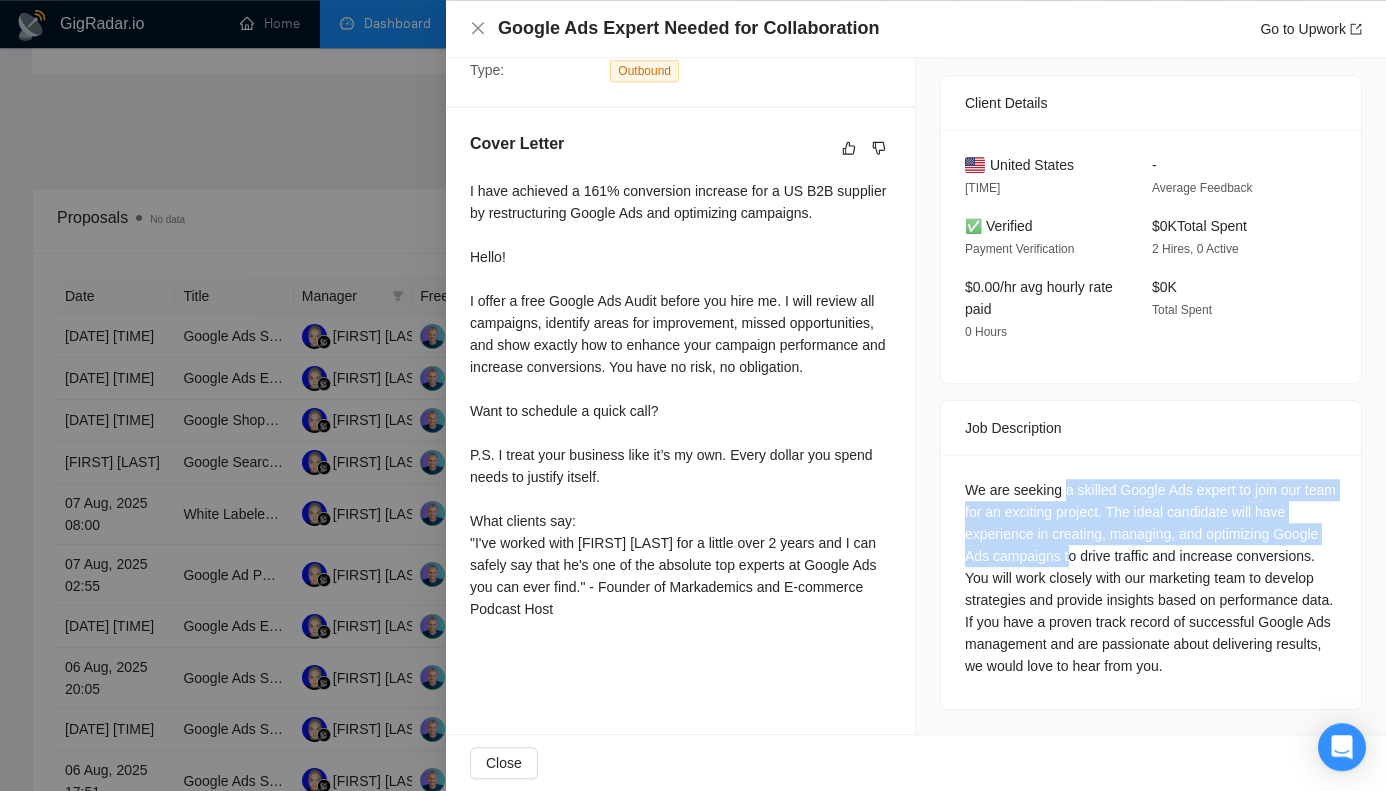 drag, startPoint x: 1069, startPoint y: 489, endPoint x: 1069, endPoint y: 555, distance: 66 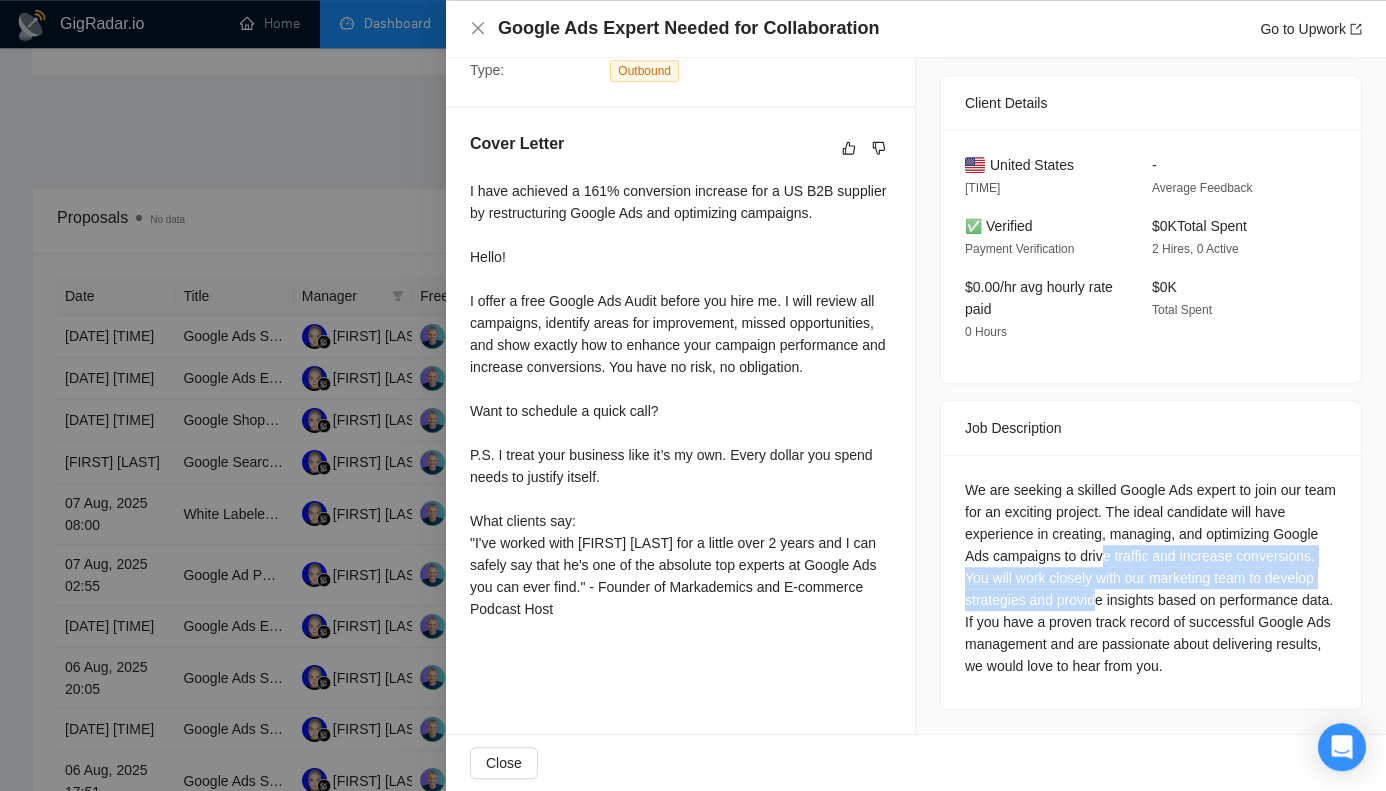 drag, startPoint x: 1105, startPoint y: 546, endPoint x: 1105, endPoint y: 602, distance: 56 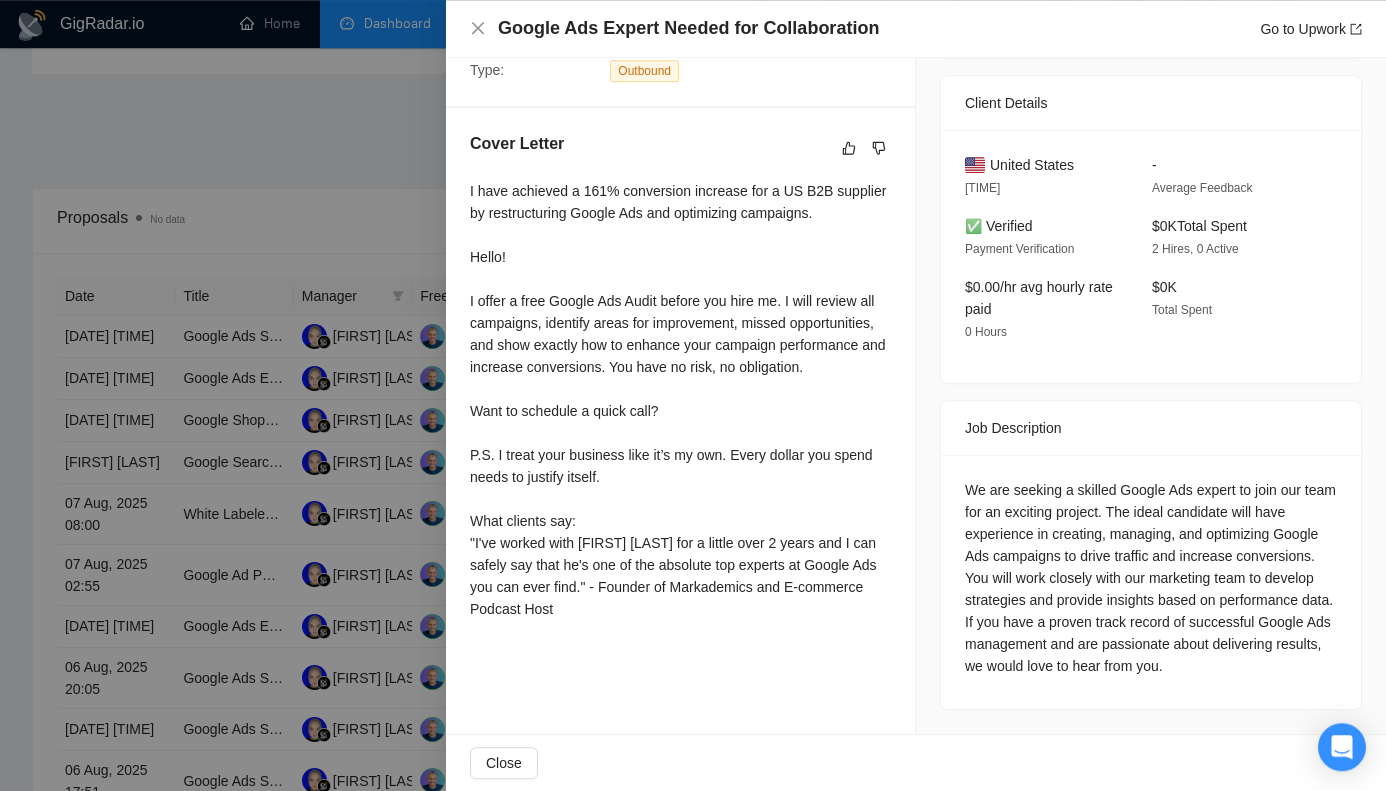 click on "We are seeking a skilled Google Ads expert to join our team for an exciting project. The ideal candidate will have experience in creating, managing, and optimizing Google Ads campaigns to drive traffic and increase conversions. You will work closely with our marketing team to develop strategies and provide insights based on performance data. If you have a proven track record of successful Google Ads management and are passionate about delivering results, we would love to hear from you." at bounding box center (1151, 578) 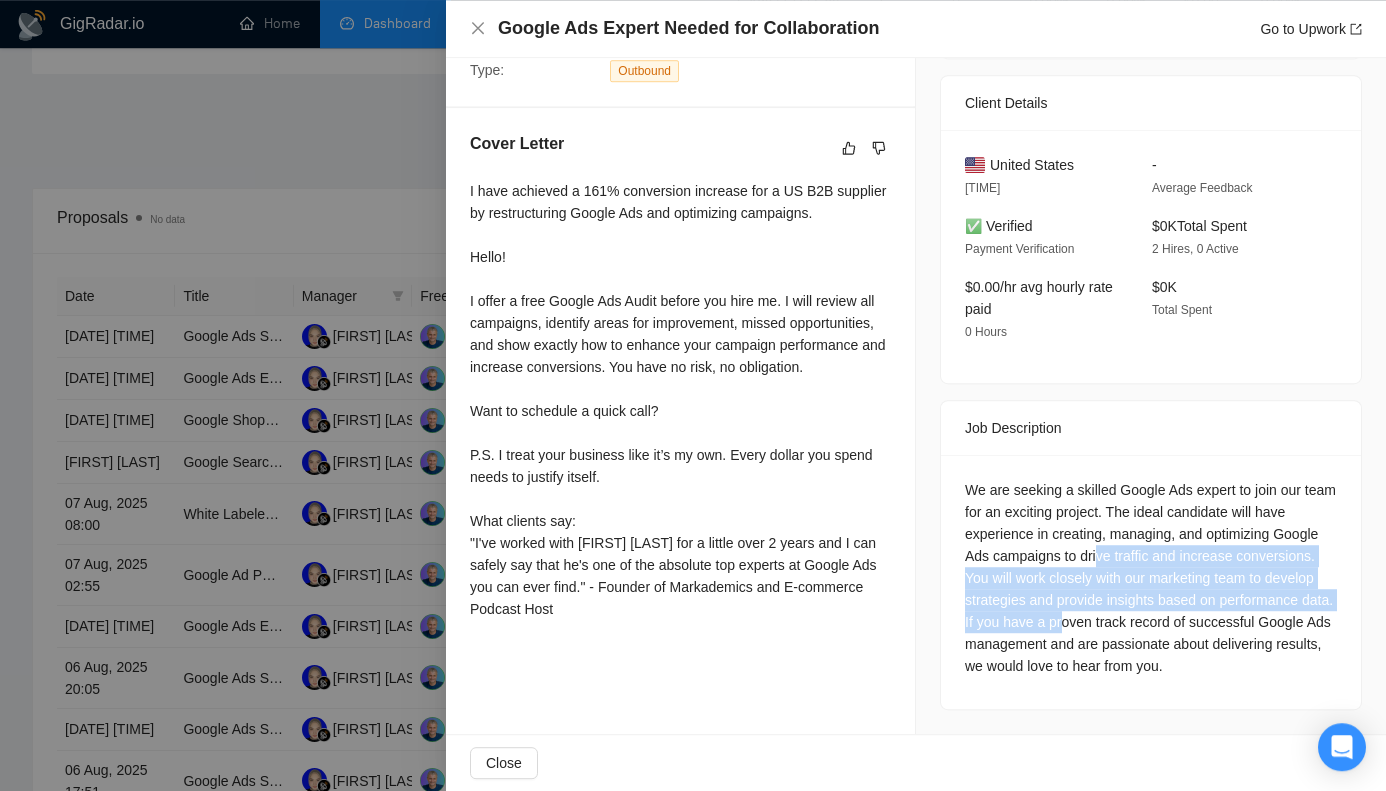 drag, startPoint x: 1104, startPoint y: 549, endPoint x: 1100, endPoint y: 630, distance: 81.09871 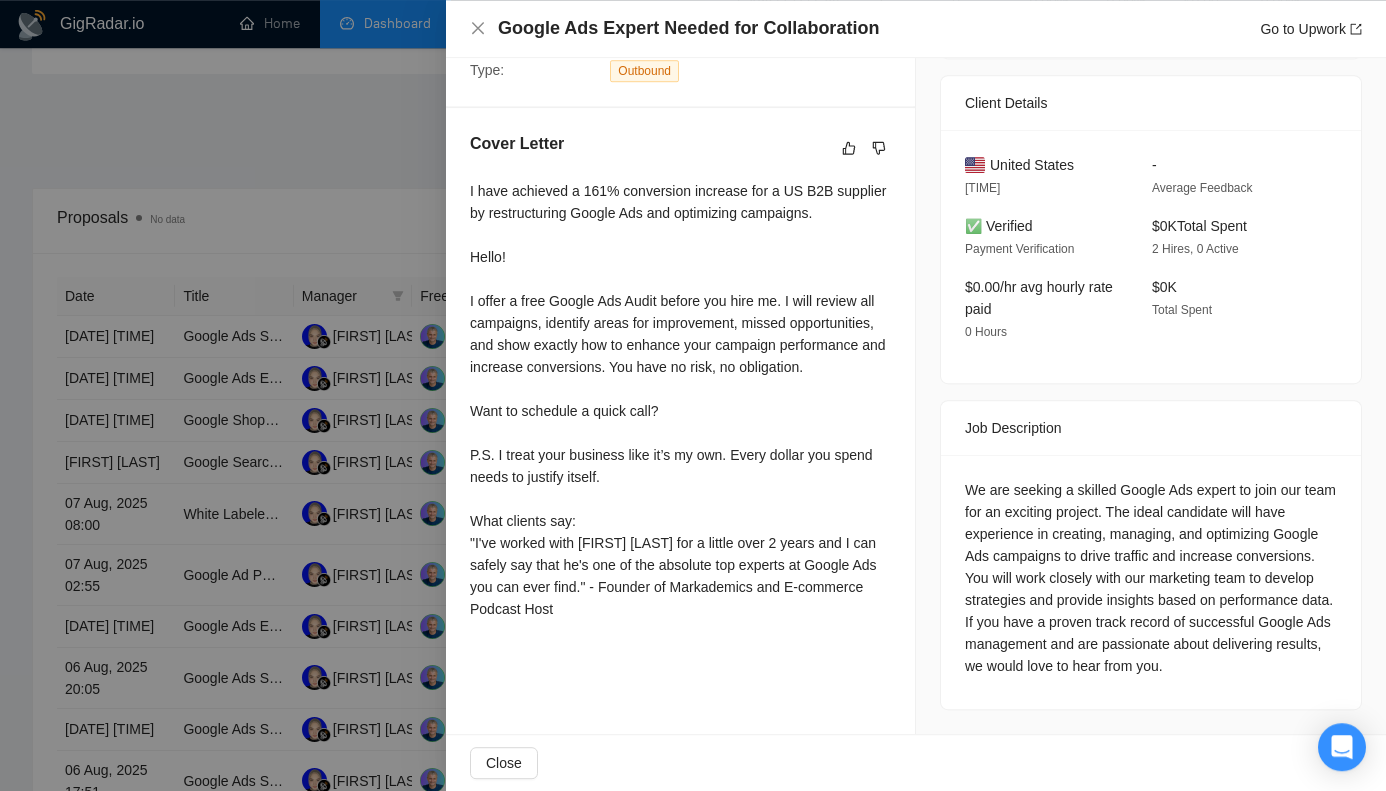 click on "We are seeking a skilled Google Ads expert to join our team for an exciting project. The ideal candidate will have experience in creating, managing, and optimizing Google Ads campaigns to drive traffic and increase conversions. You will work closely with our marketing team to develop strategies and provide insights based on performance data. If you have a proven track record of successful Google Ads management and are passionate about delivering results, we would love to hear from you." at bounding box center [1151, 578] 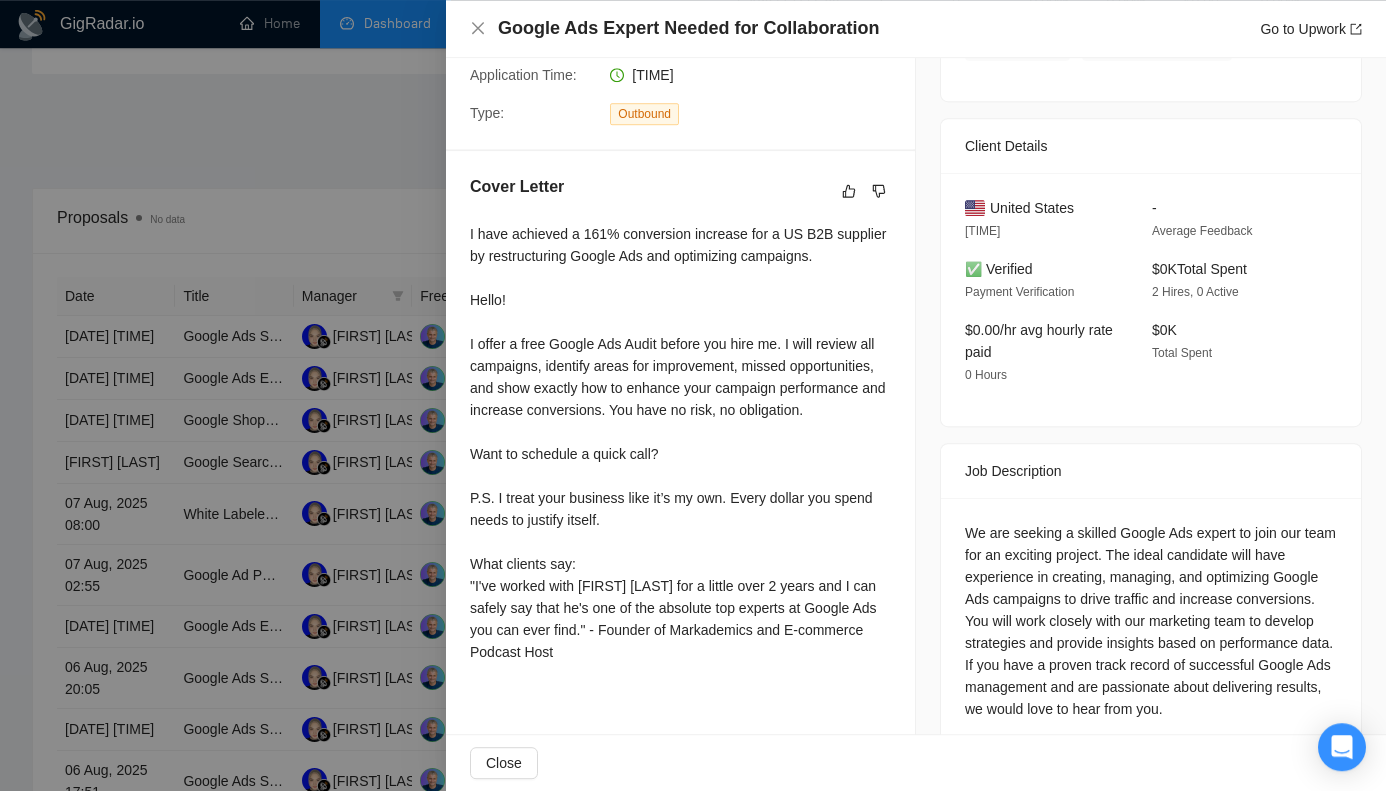 scroll, scrollTop: 428, scrollLeft: 0, axis: vertical 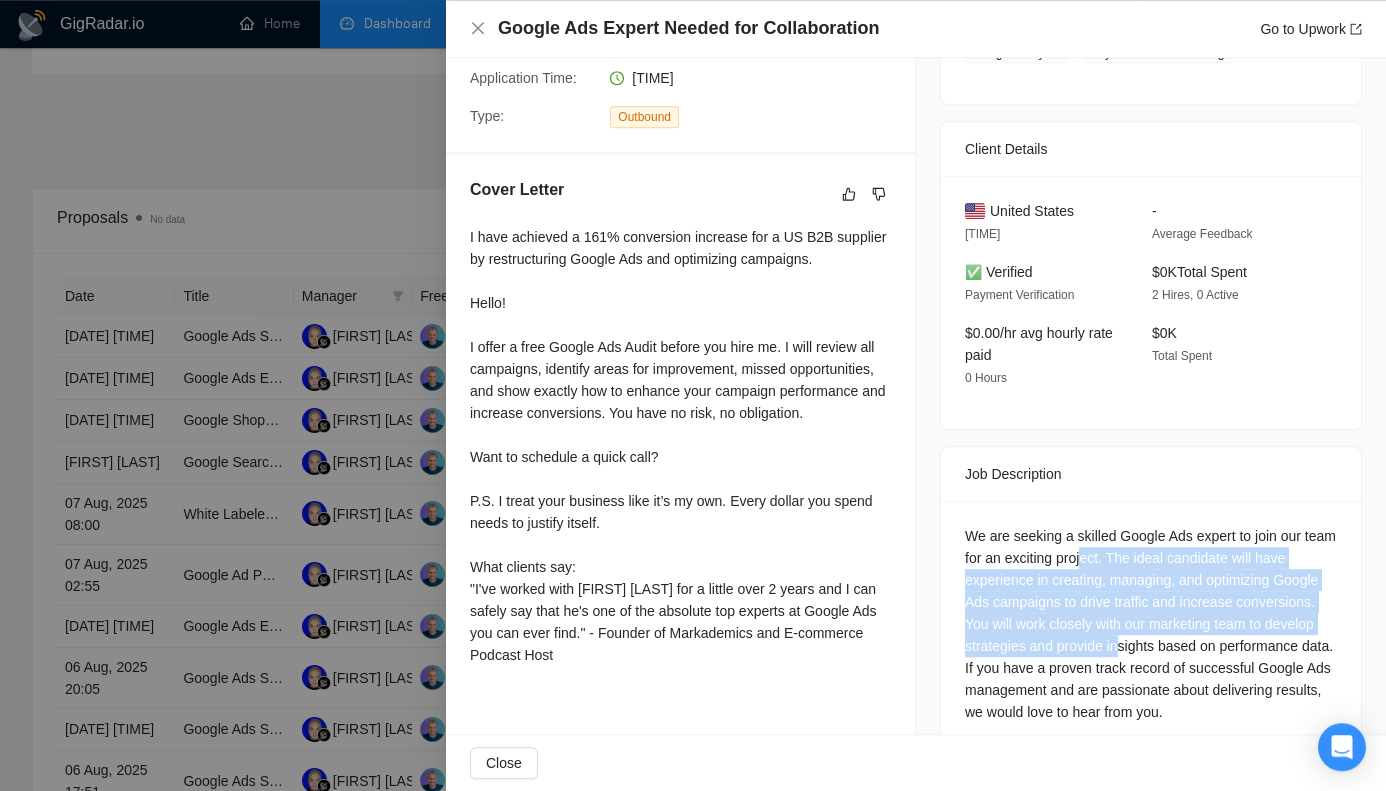 drag, startPoint x: 1125, startPoint y: 561, endPoint x: 1127, endPoint y: 654, distance: 93.0215 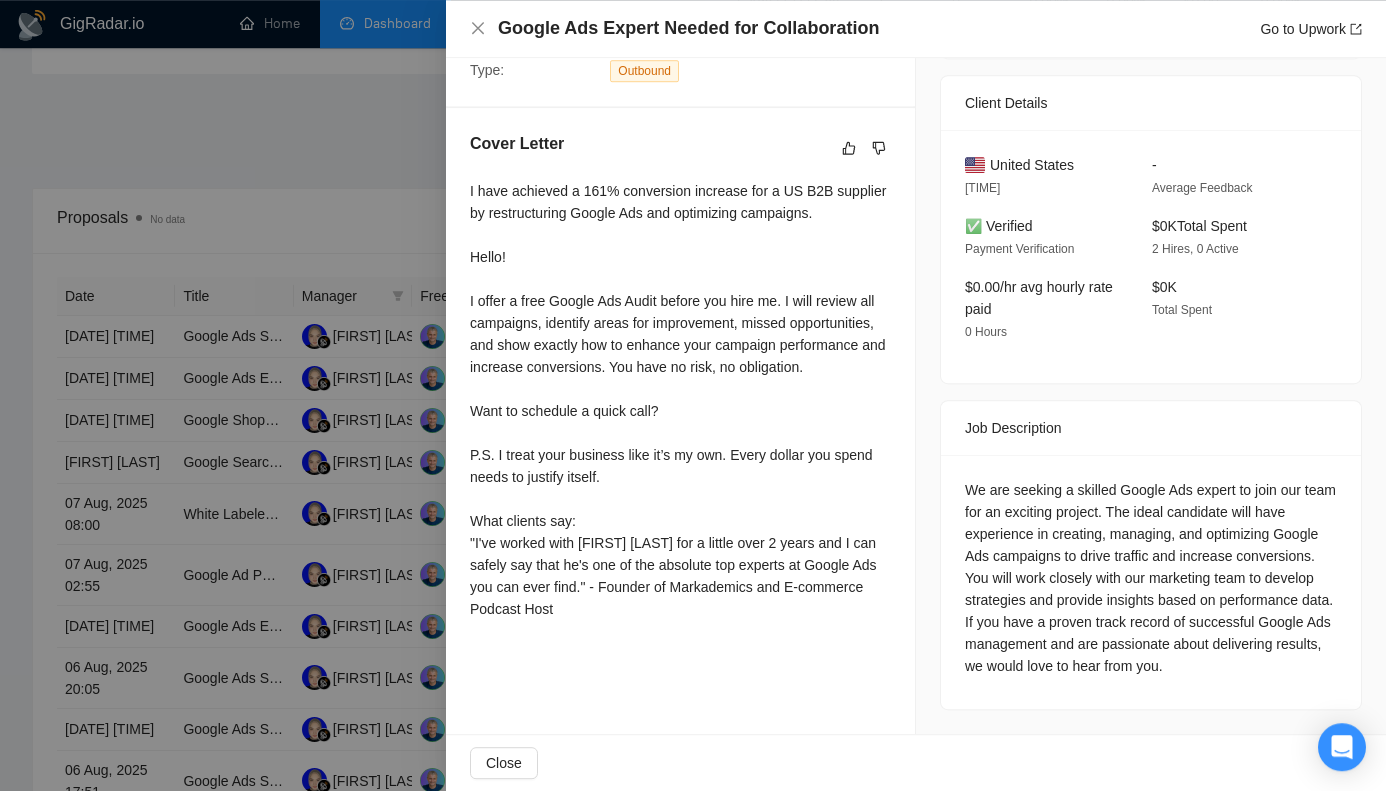 click at bounding box center (693, 395) 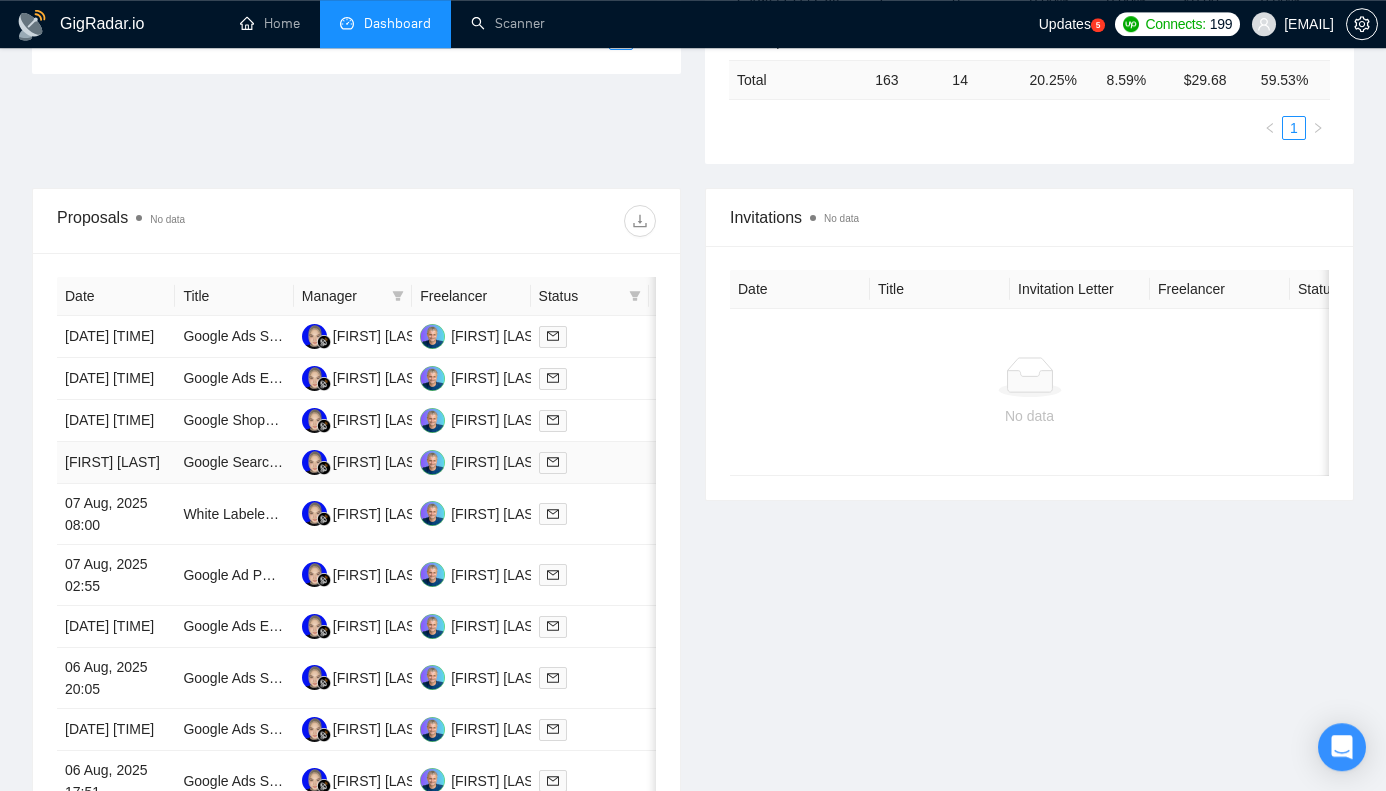 click on "Google Search Ads Setup for Accessory Brand" at bounding box center [234, 463] 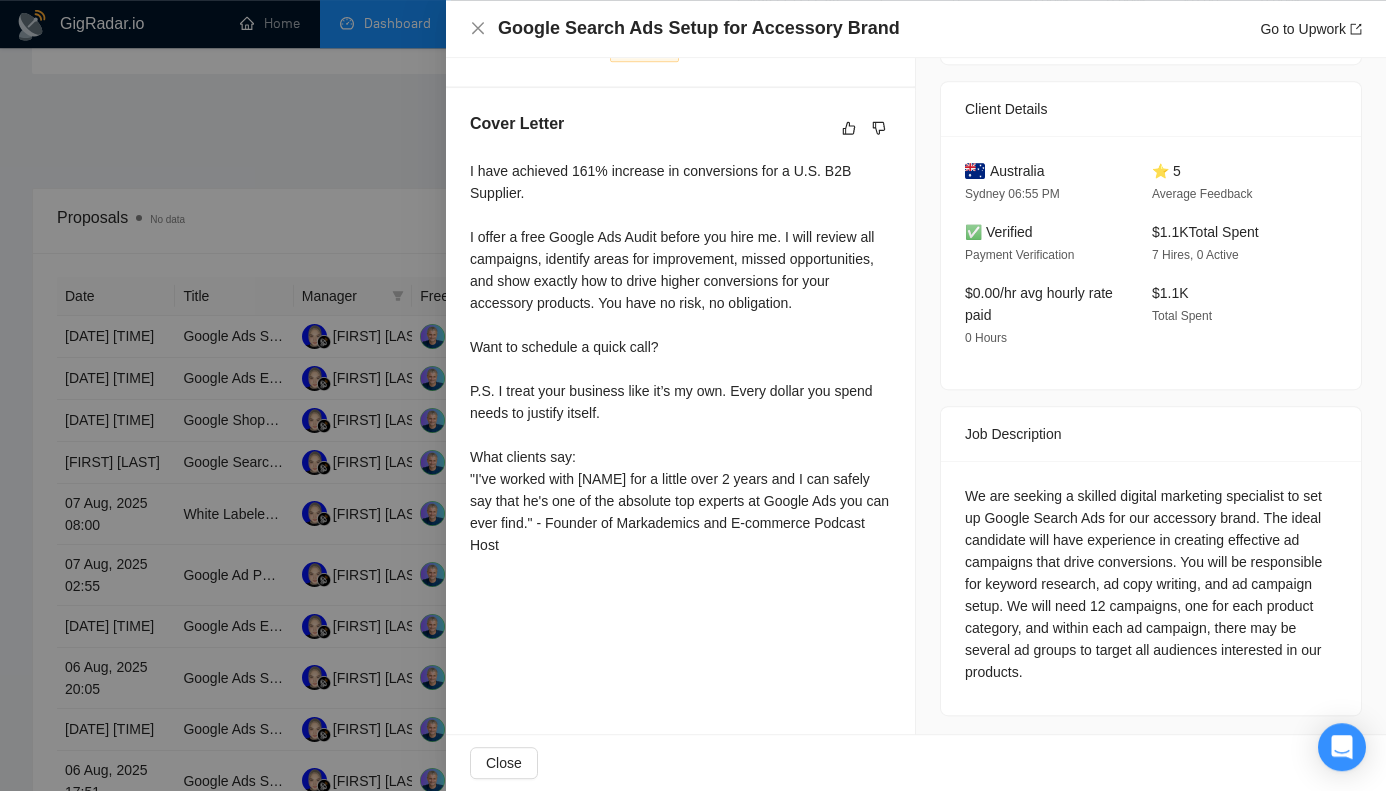 scroll, scrollTop: 501, scrollLeft: 0, axis: vertical 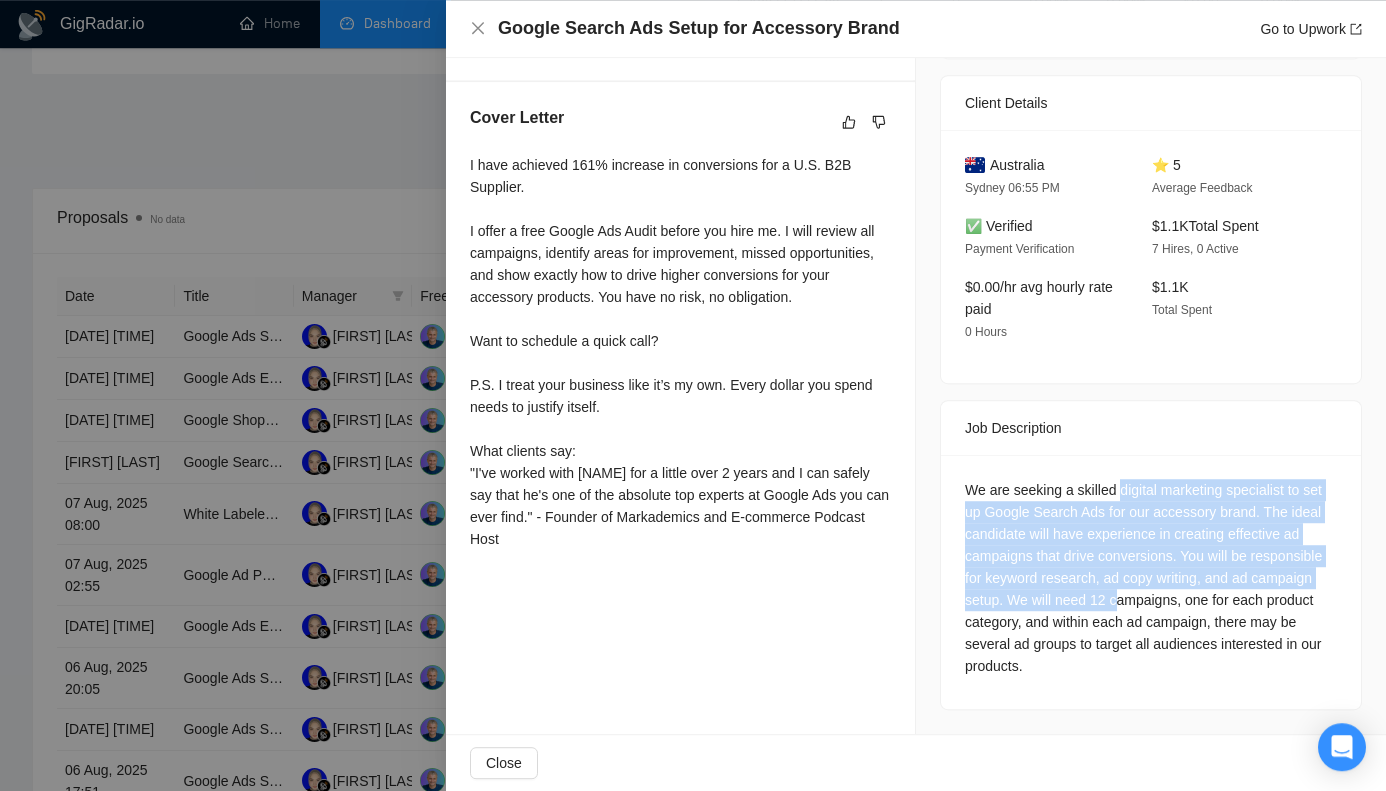 drag, startPoint x: 1128, startPoint y: 488, endPoint x: 1123, endPoint y: 604, distance: 116.10771 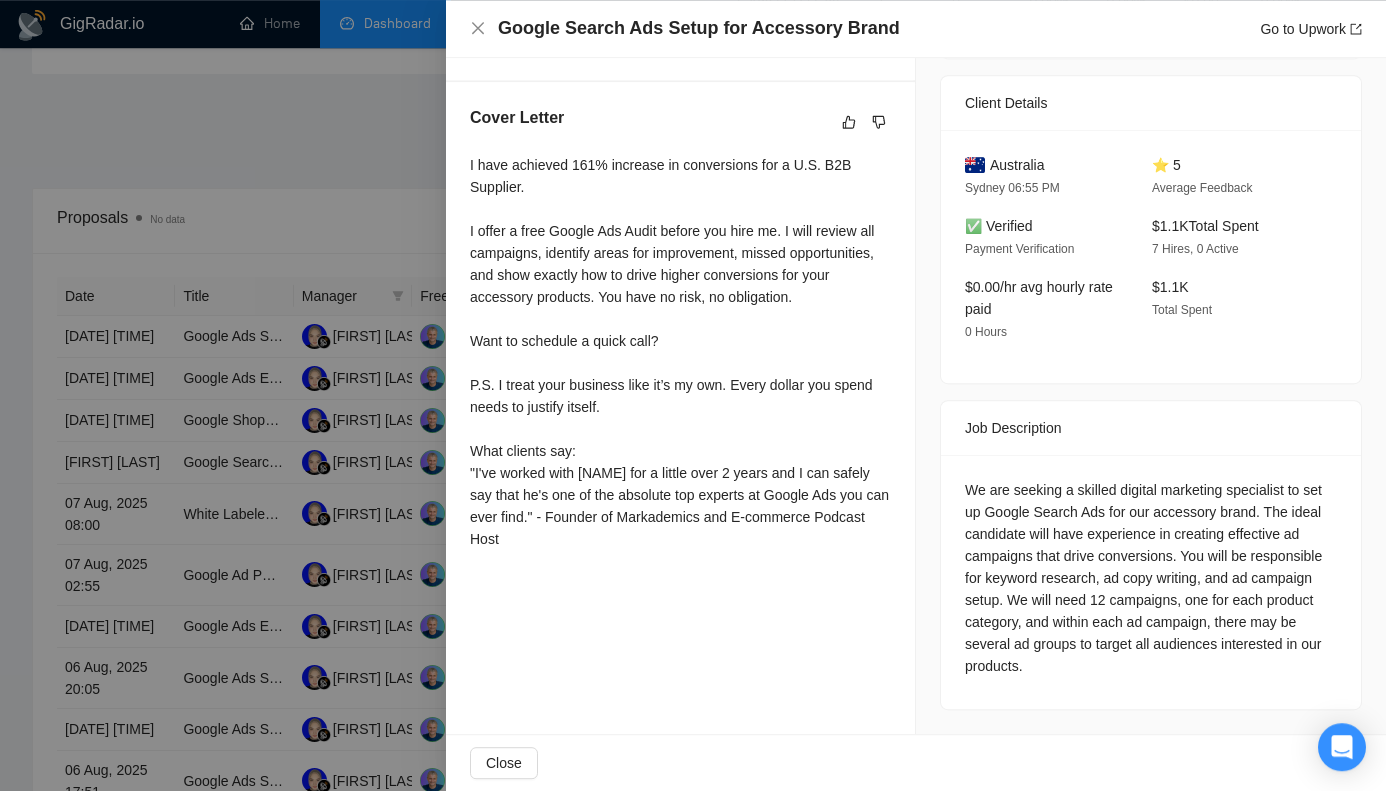 click on "We are seeking a skilled digital marketing specialist to set up Google Search Ads for our accessory brand. The ideal candidate will have experience in creating effective ad campaigns that drive conversions. You will be responsible for keyword research, ad copy writing, and ad campaign setup. We will need 12 campaigns, one for each product category, and within each ad campaign, there may be several ad groups to target all audiences interested in our products." at bounding box center (1151, 578) 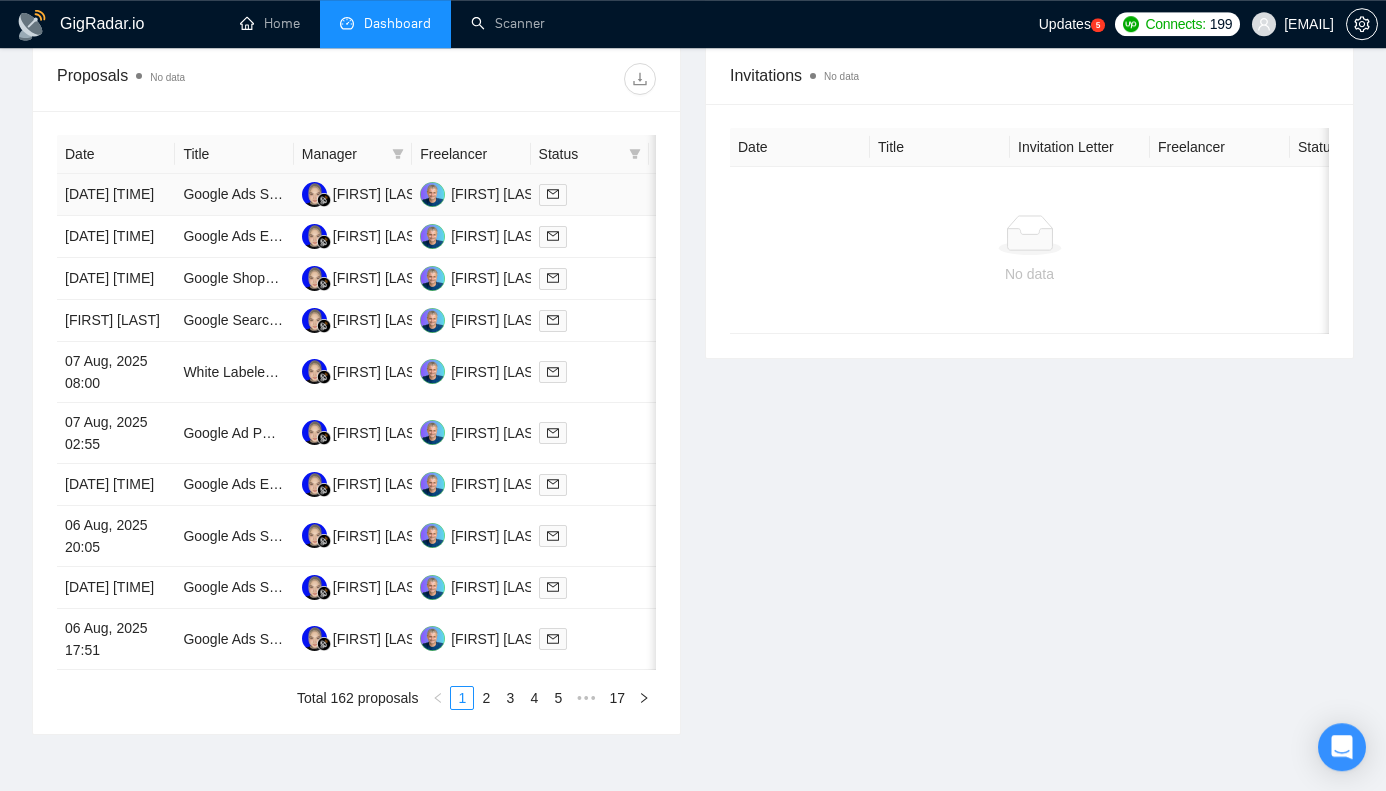 scroll, scrollTop: 928, scrollLeft: 0, axis: vertical 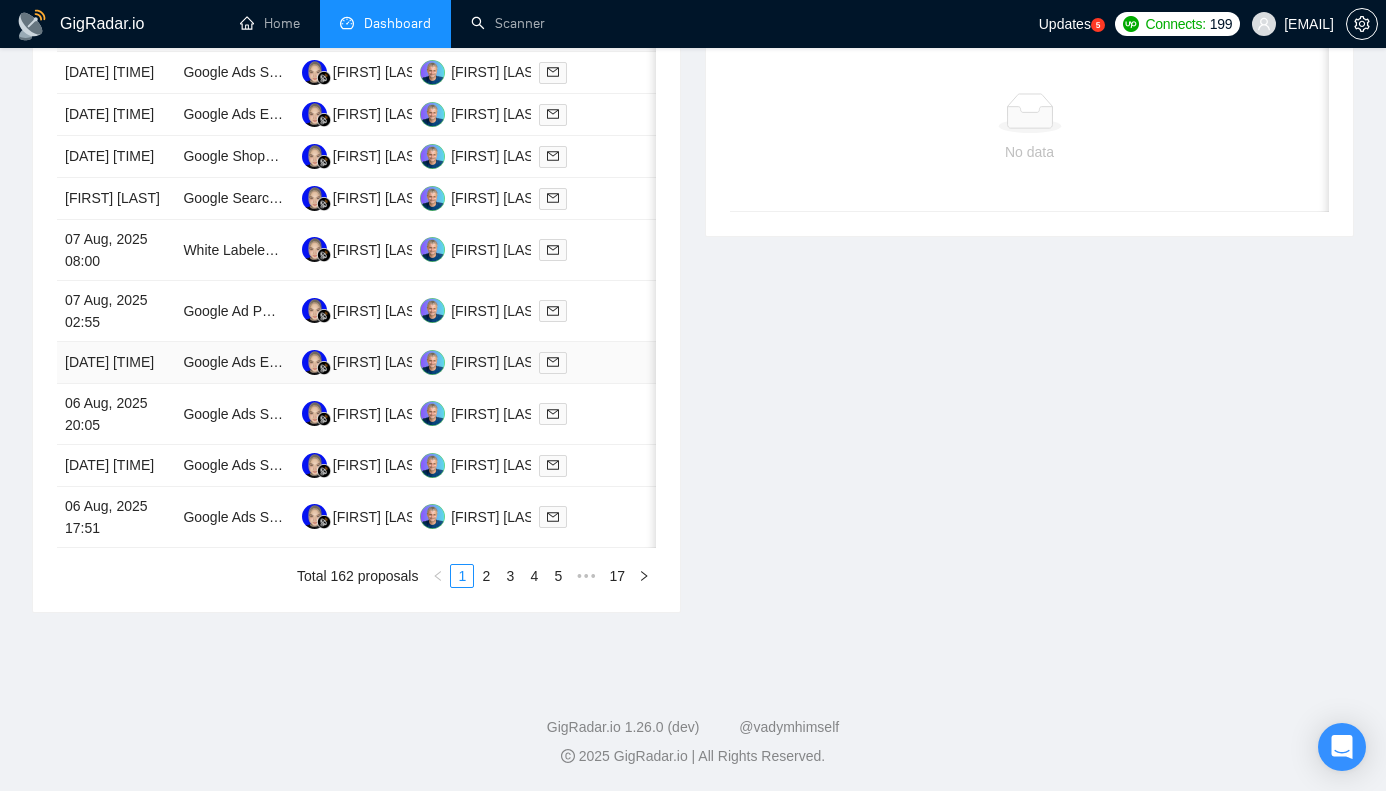 click on "Google Ads Expert for Home Improvement Business" at bounding box center [234, 363] 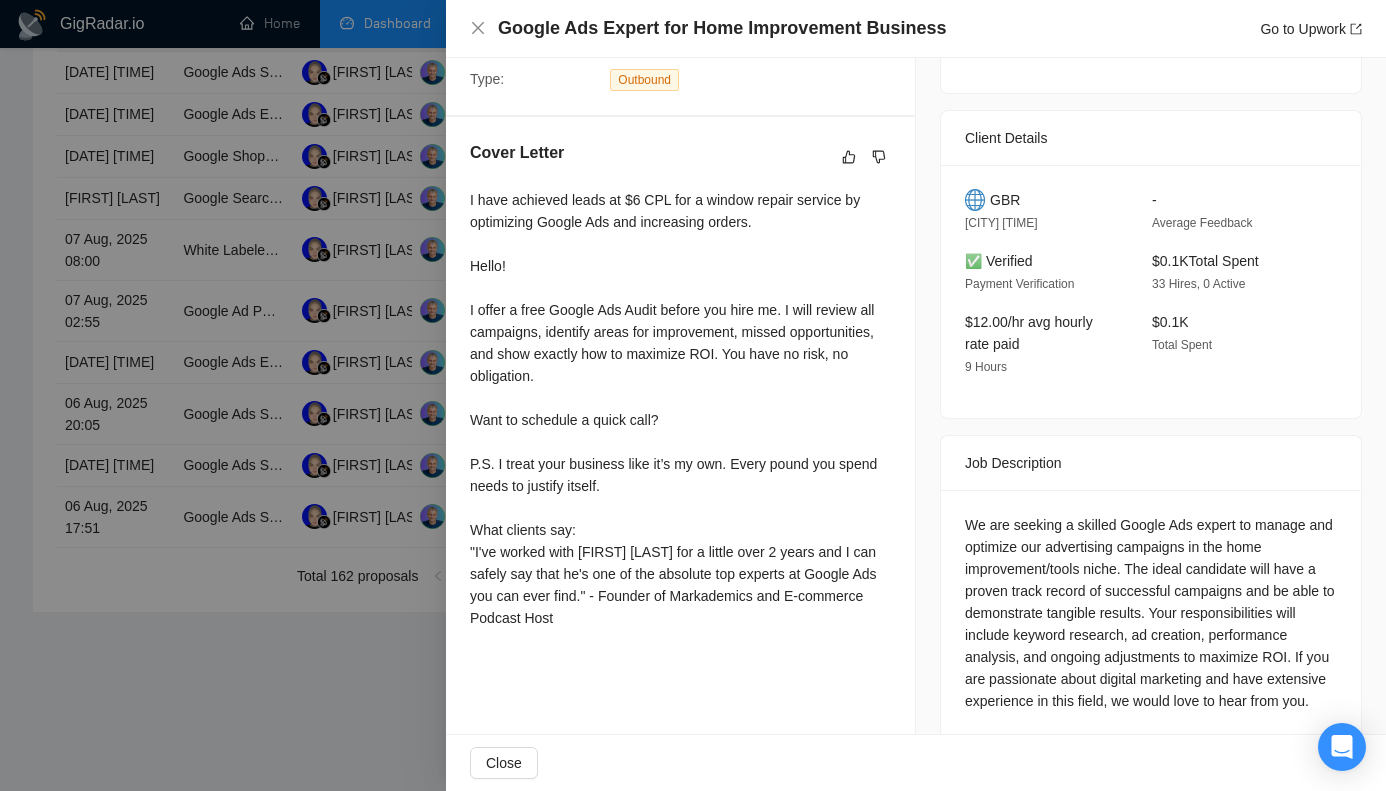 scroll, scrollTop: 523, scrollLeft: 0, axis: vertical 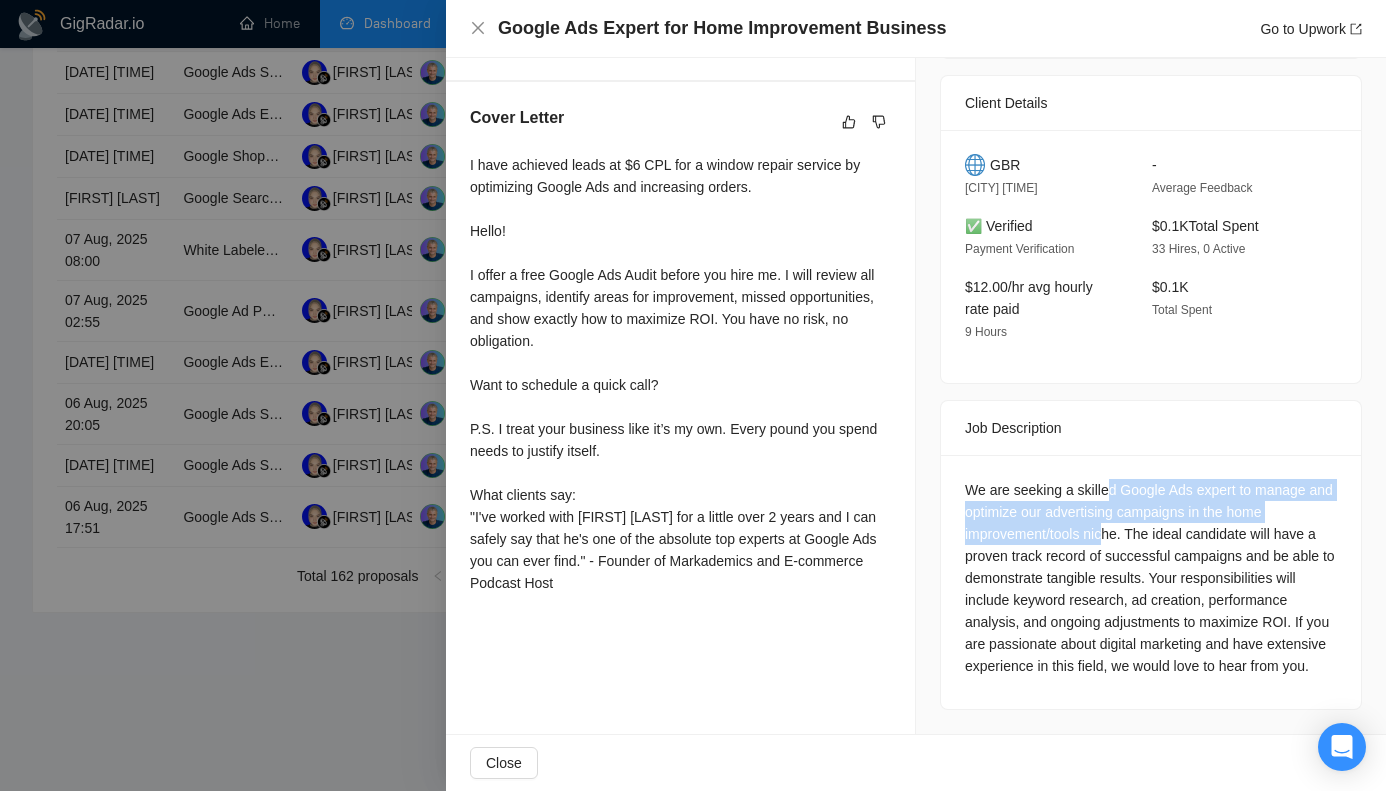 drag, startPoint x: 1110, startPoint y: 471, endPoint x: 1107, endPoint y: 516, distance: 45.099888 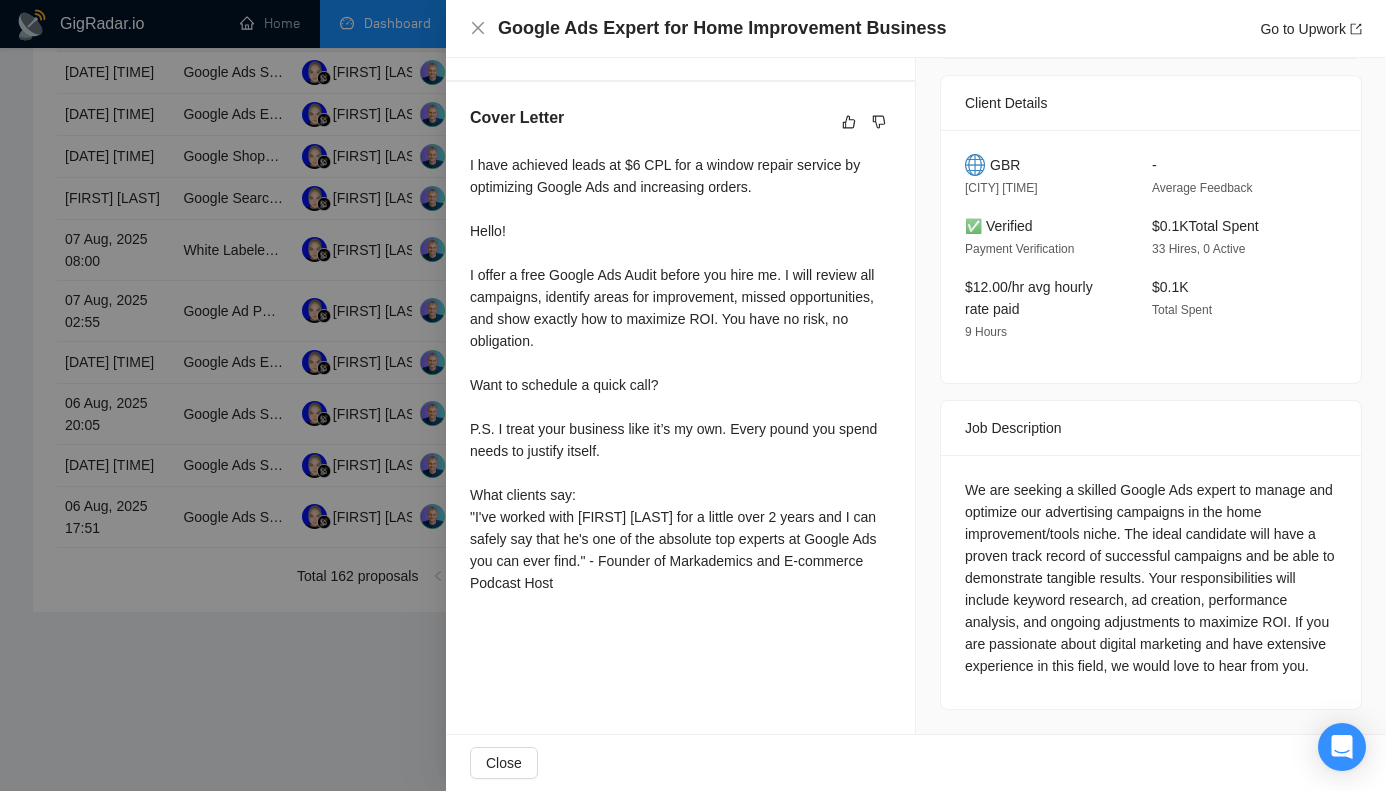 click on "We are seeking a skilled Google Ads expert to manage and optimize our advertising campaigns in the home improvement/tools niche. The ideal candidate will have a proven track record of successful campaigns and be able to demonstrate tangible results. Your responsibilities will include keyword research, ad creation, performance analysis, and ongoing adjustments to maximize ROI. If you are passionate about digital marketing and have extensive experience in this field, we would love to hear from you." at bounding box center [1151, 578] 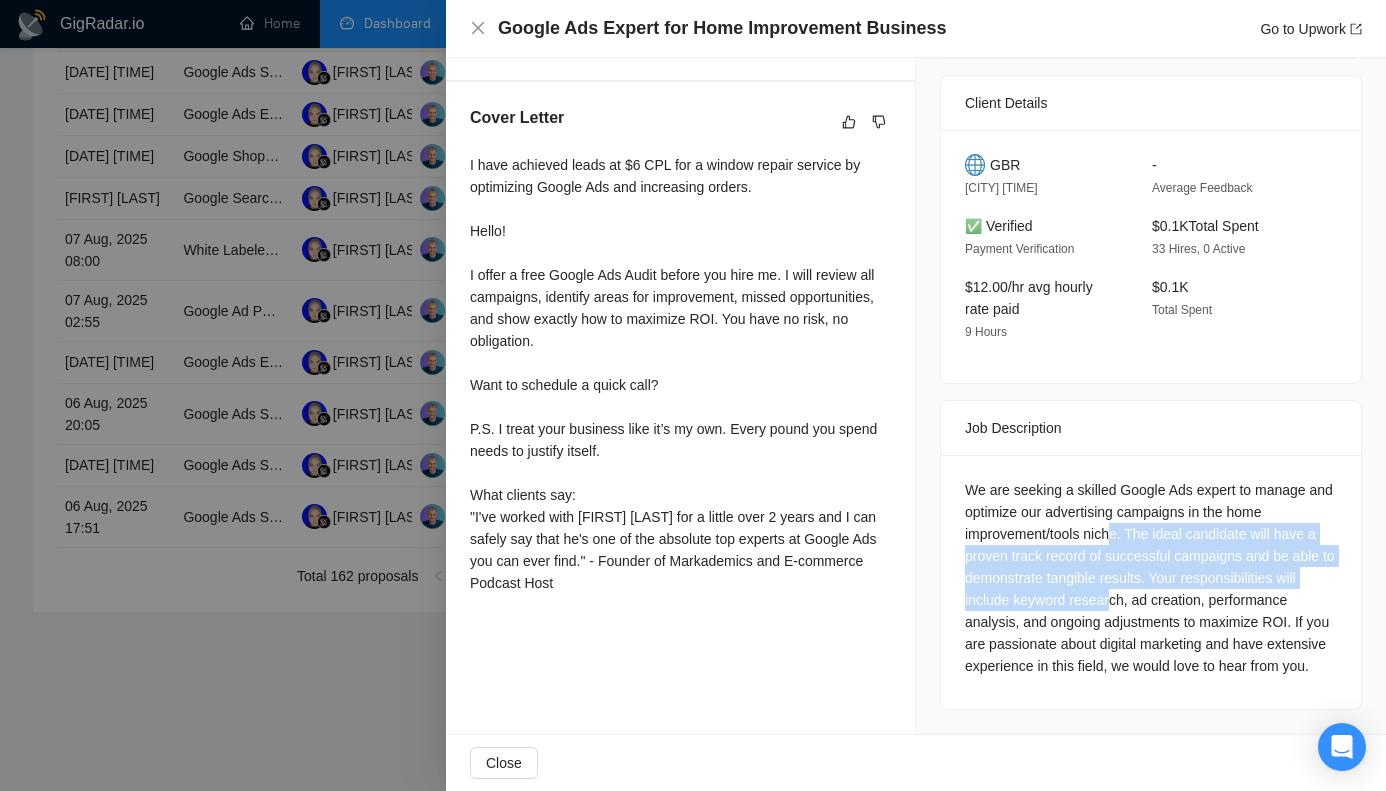 drag, startPoint x: 1119, startPoint y: 515, endPoint x: 1116, endPoint y: 586, distance: 71.063354 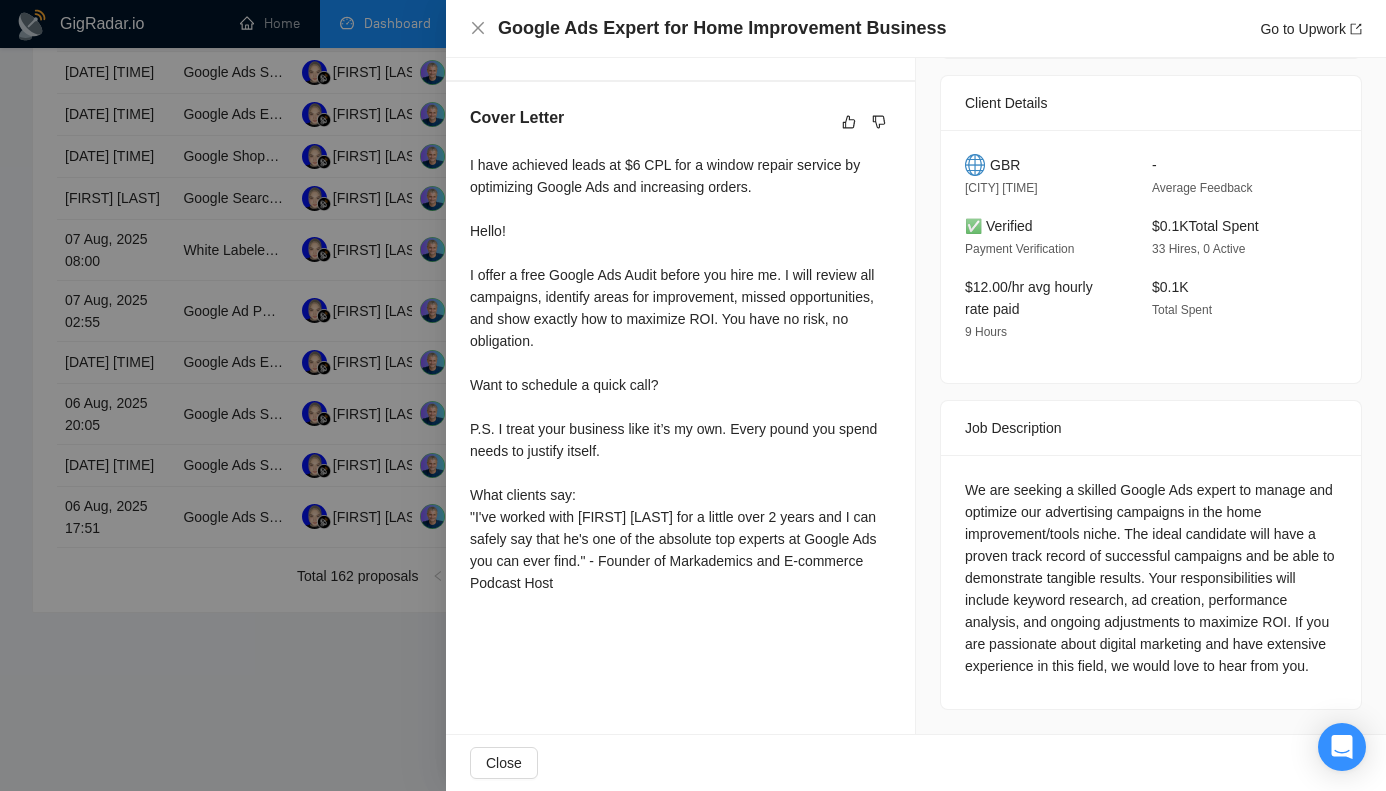 click at bounding box center (693, 395) 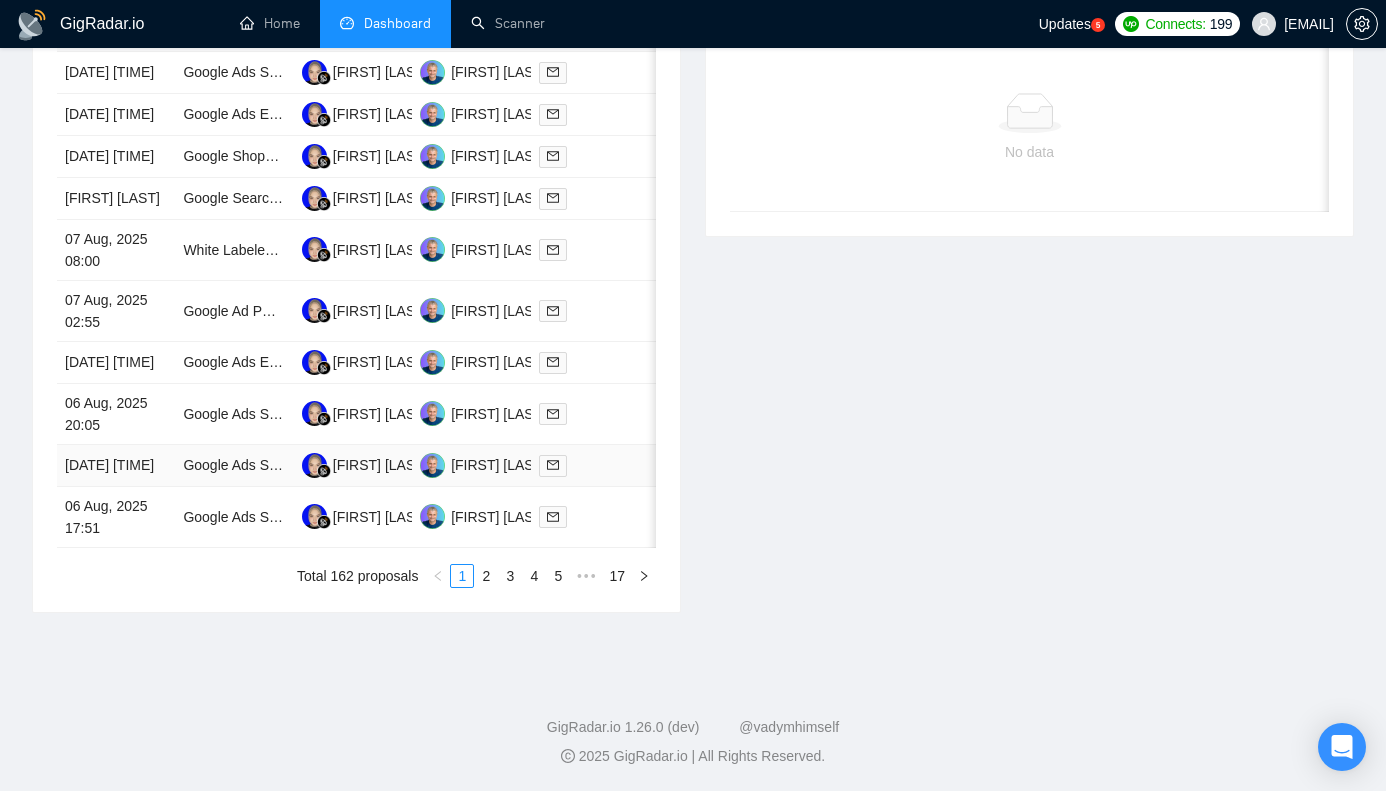 click on "Google Ads Specialist Needed for Commercial Cleaning Clients (Ongoing Work, Multiple Accounts)" at bounding box center (234, 466) 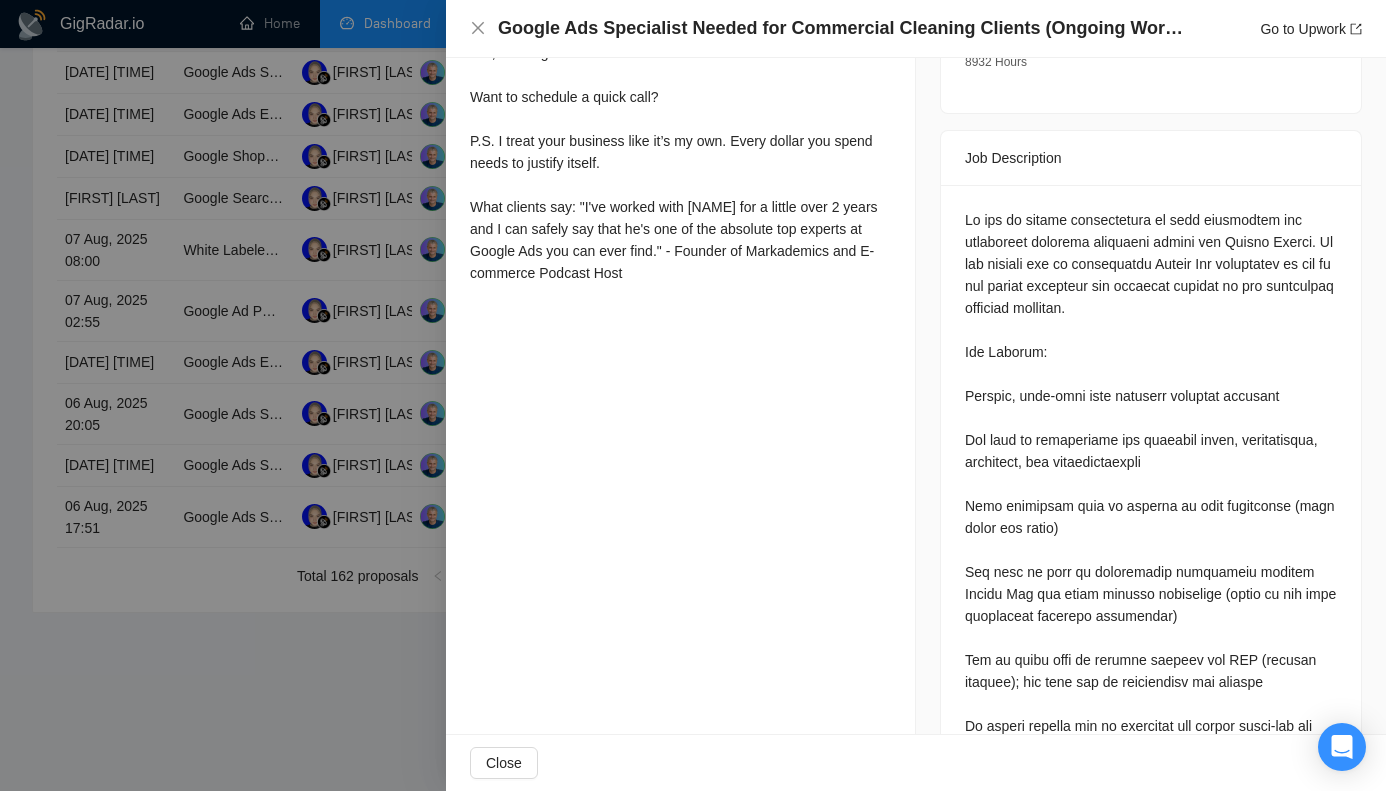 scroll, scrollTop: 745, scrollLeft: 0, axis: vertical 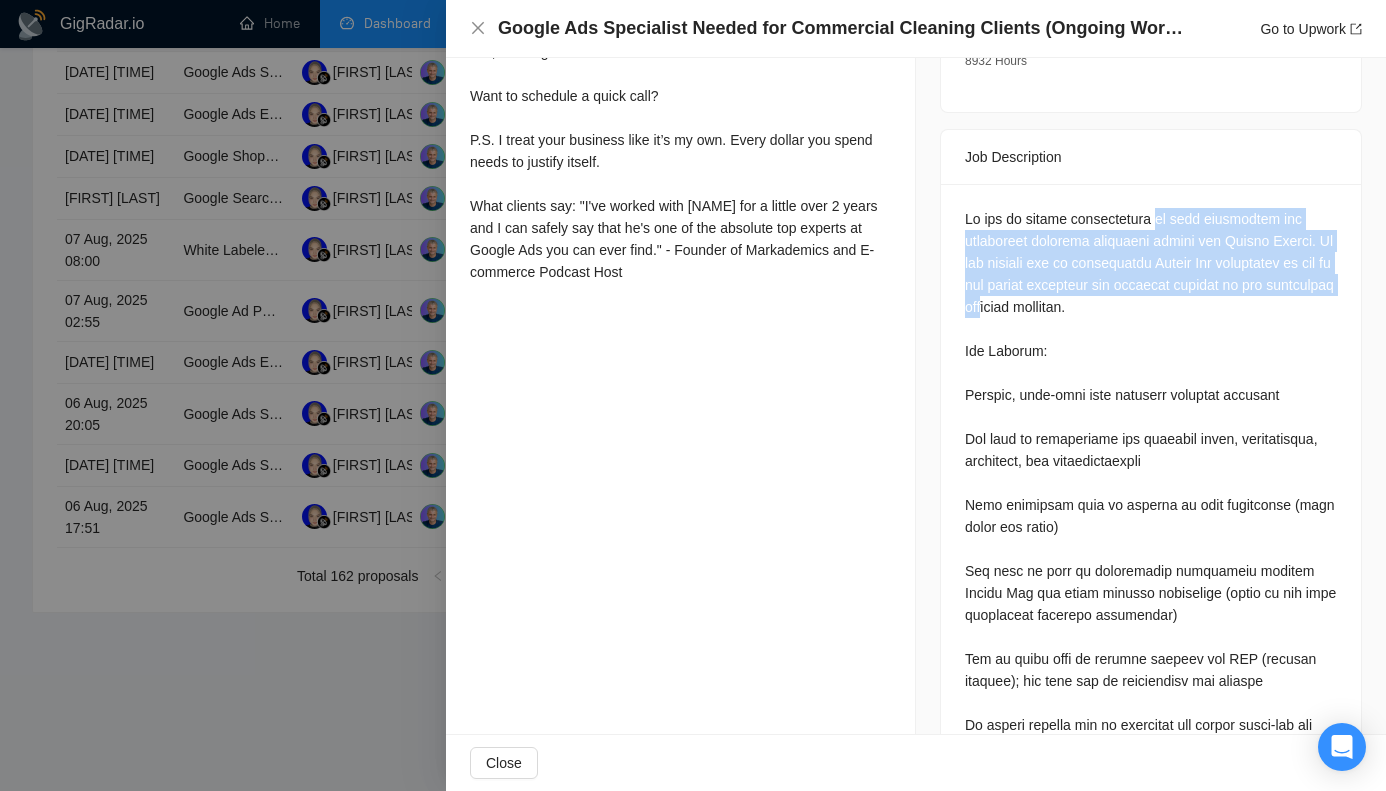 drag, startPoint x: 1163, startPoint y: 220, endPoint x: 1147, endPoint y: 300, distance: 81.58431 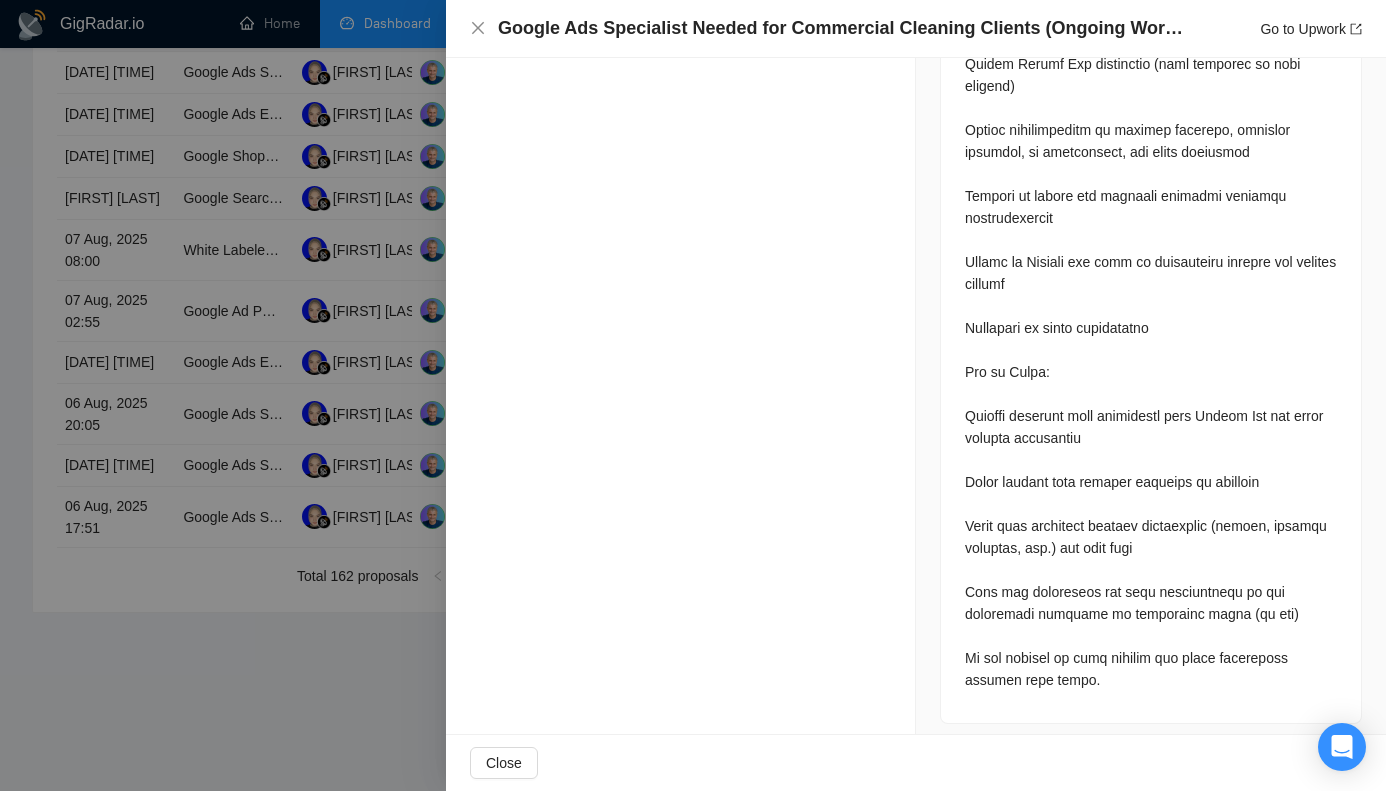 scroll, scrollTop: 1531, scrollLeft: 0, axis: vertical 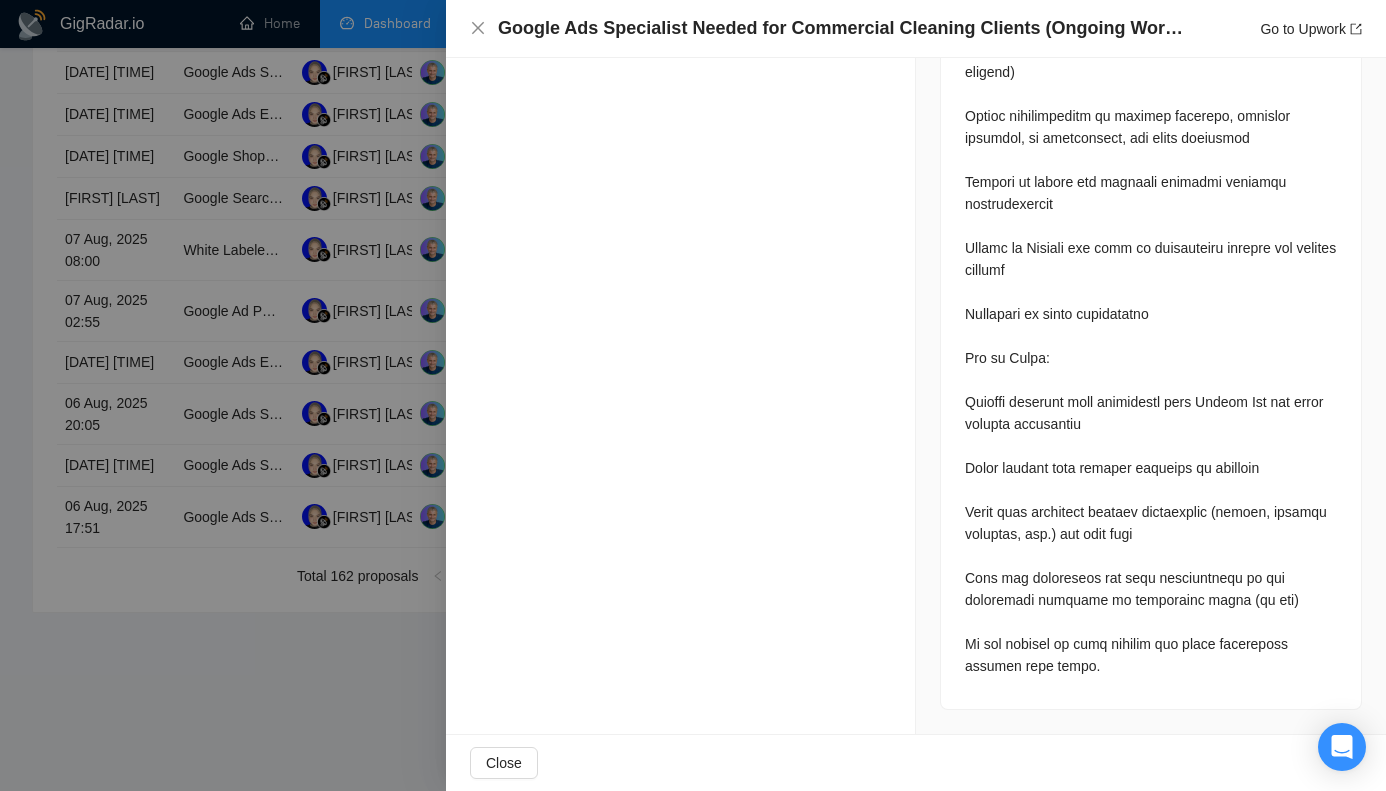 click at bounding box center (693, 395) 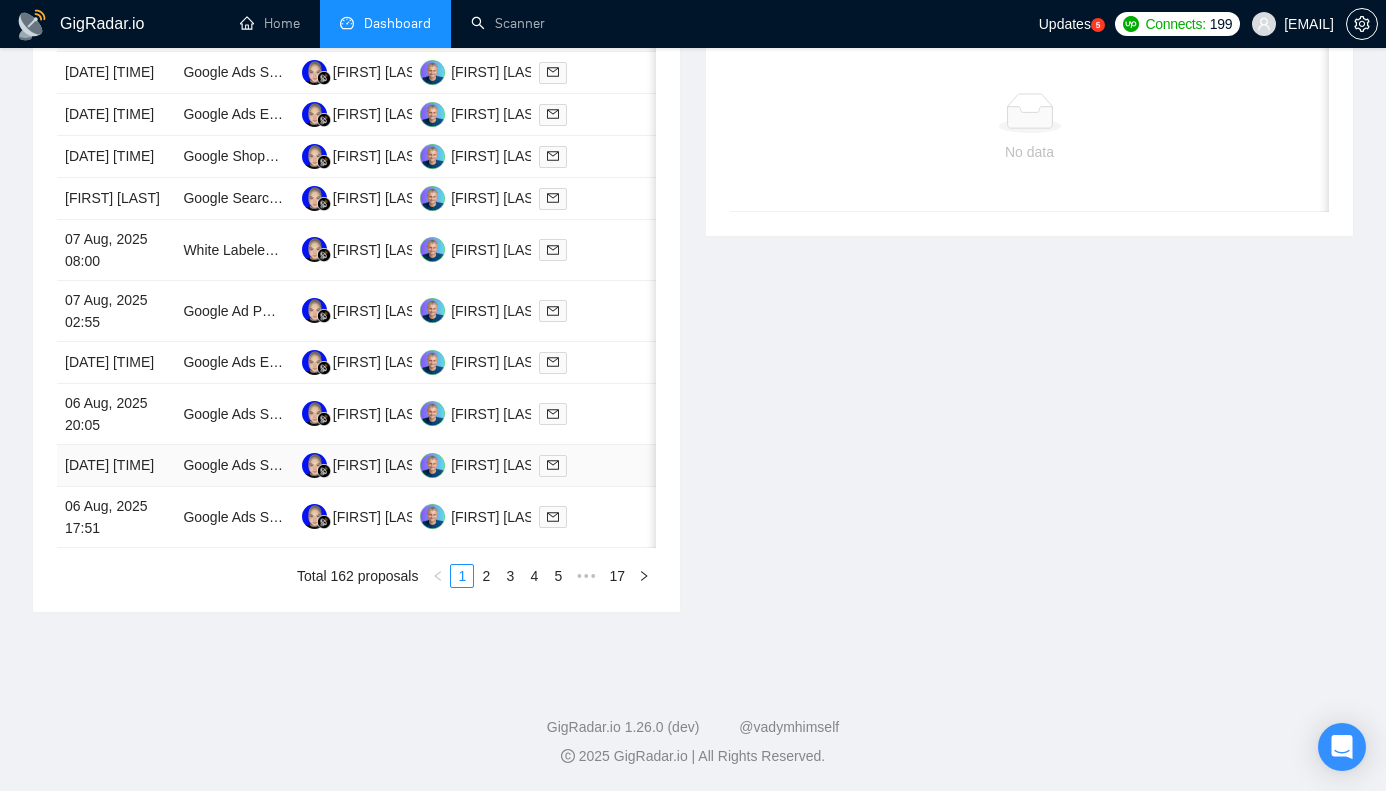 click on "Google Ads Specialist Needed for Commercial Cleaning Clients (Ongoing Work, Multiple Accounts)" at bounding box center [234, 466] 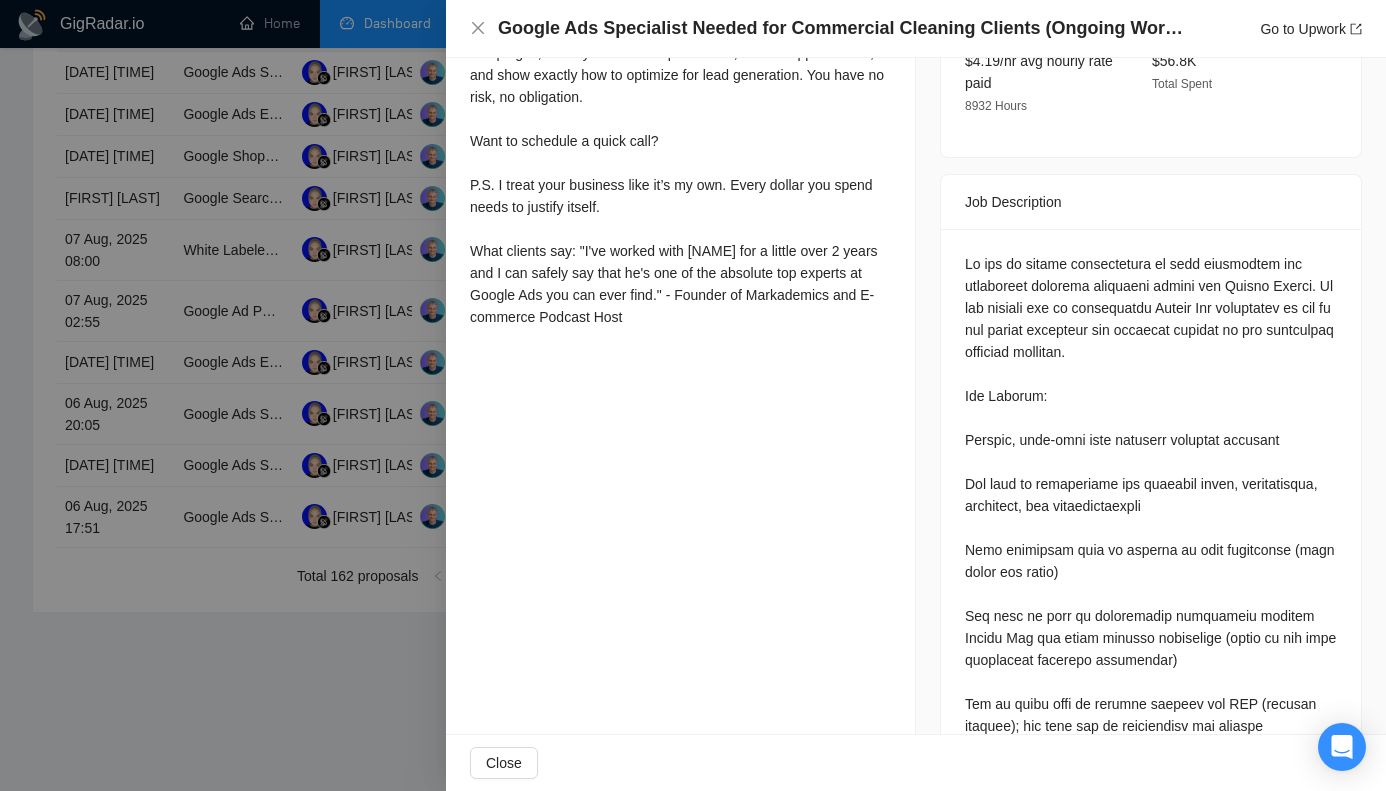 scroll, scrollTop: 723, scrollLeft: 0, axis: vertical 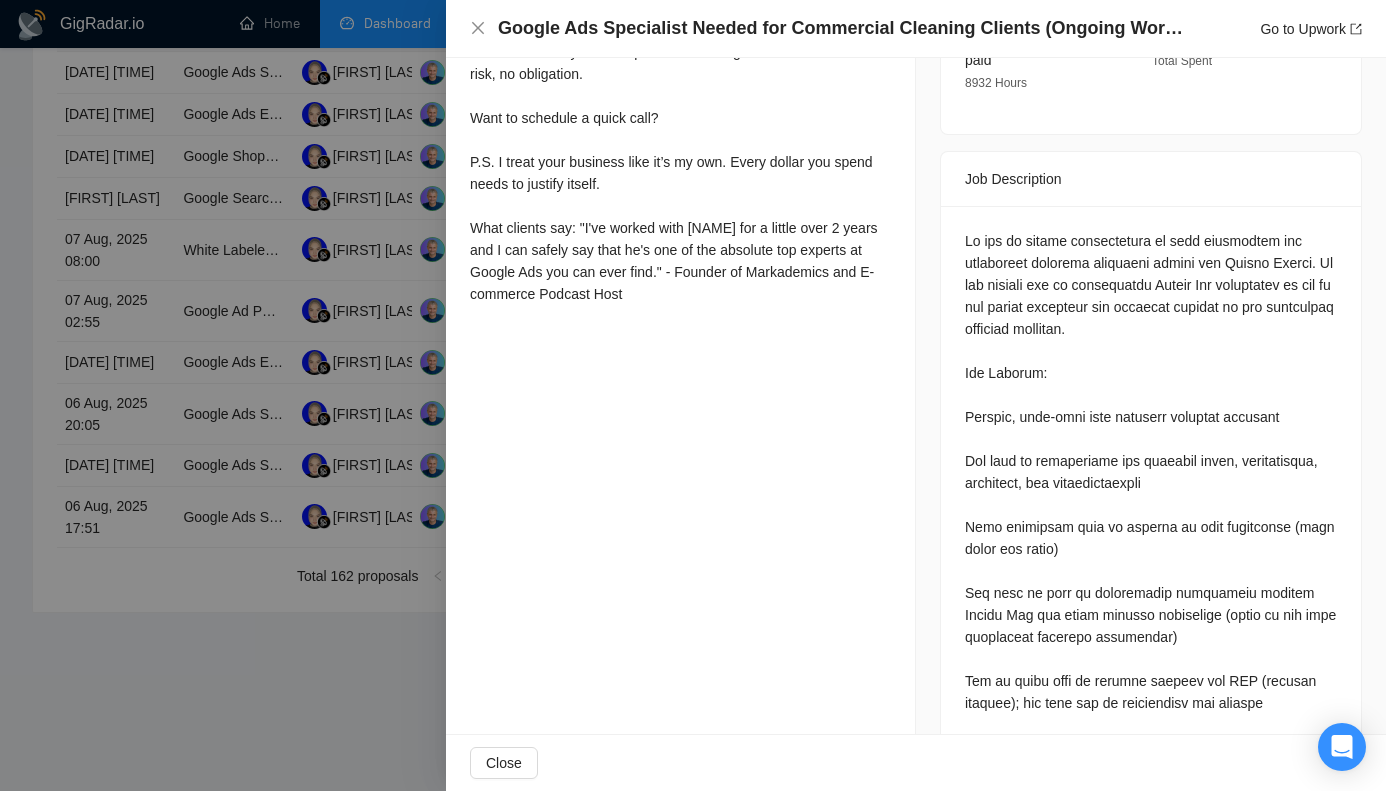 click at bounding box center [693, 395] 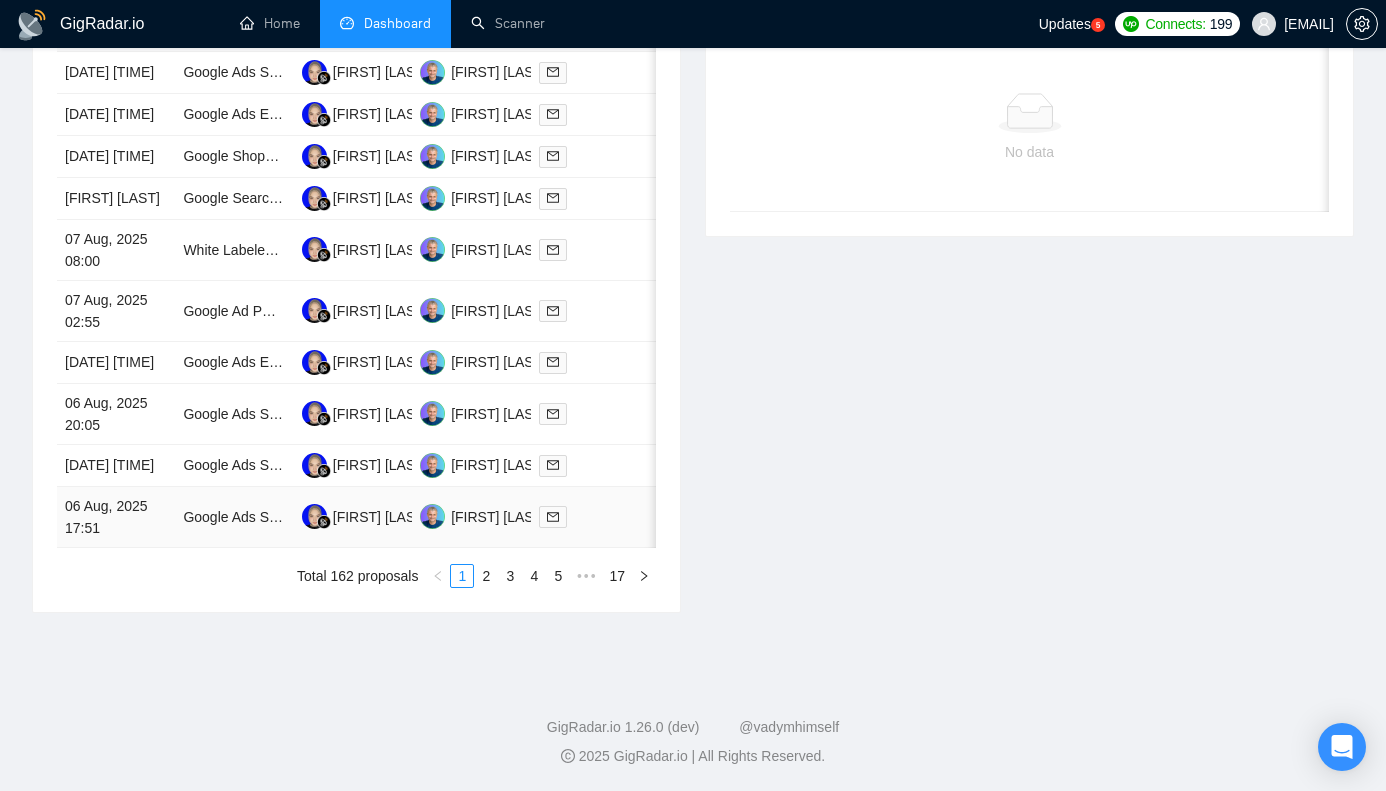 click on "Google Ads Specialist for Jewelry Seller Targeting" at bounding box center (234, 517) 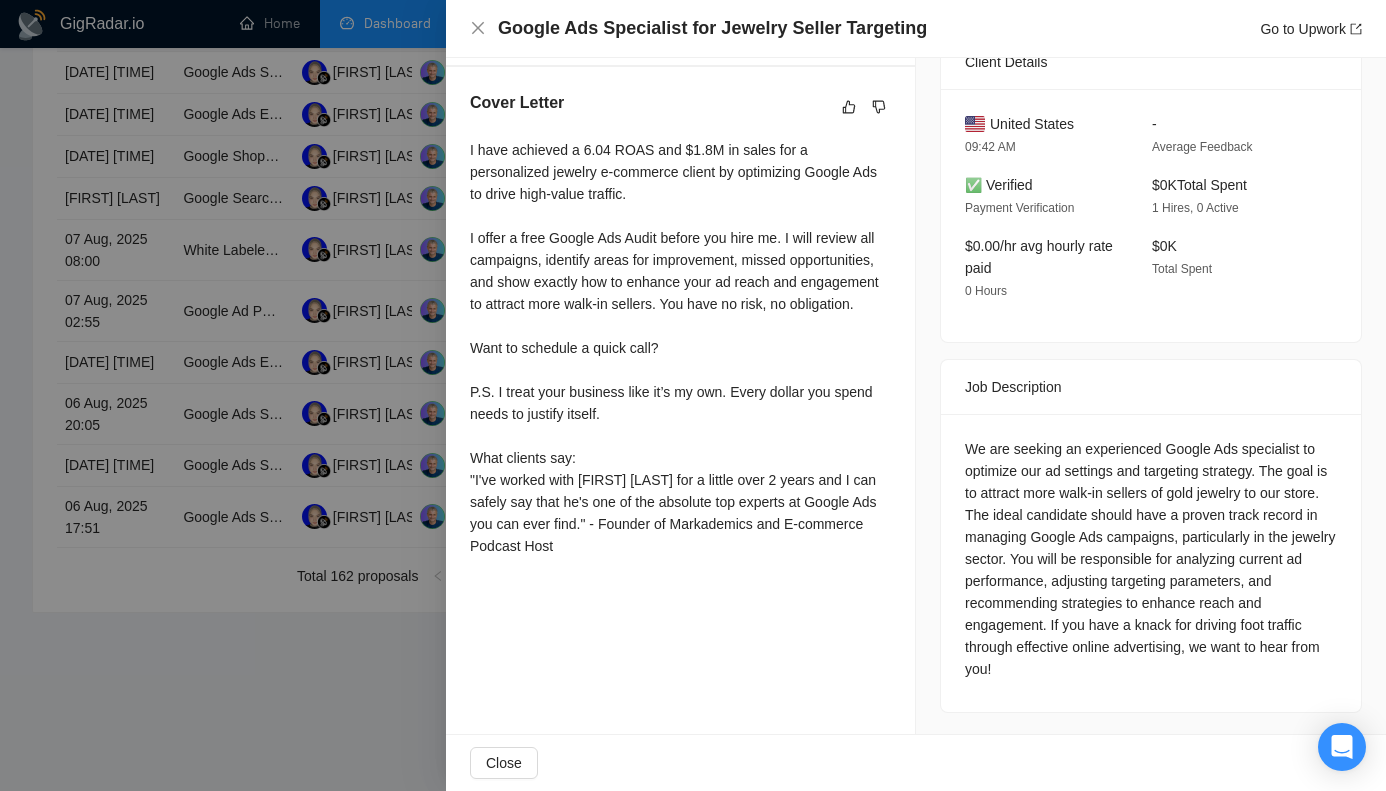 scroll, scrollTop: 519, scrollLeft: 0, axis: vertical 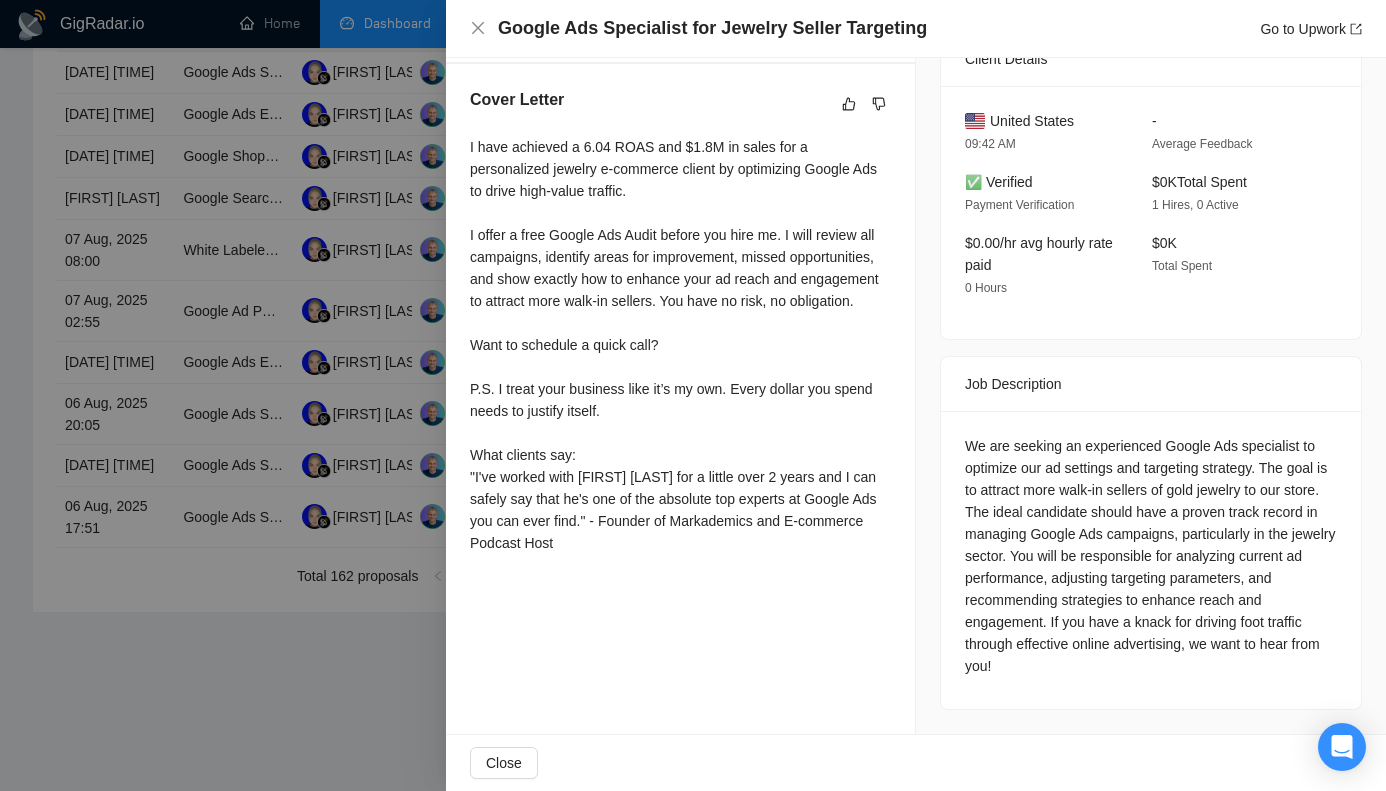 click at bounding box center (693, 395) 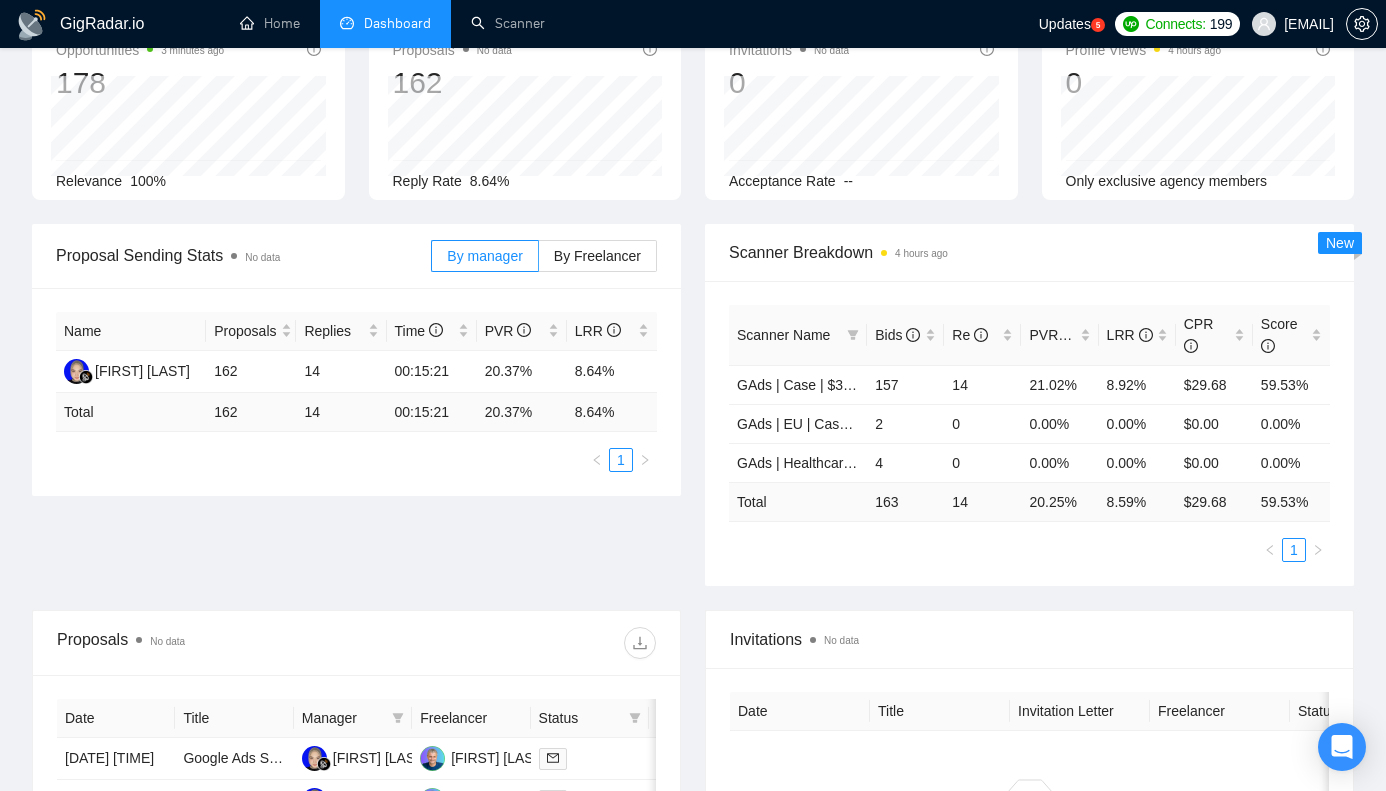 scroll, scrollTop: 0, scrollLeft: 0, axis: both 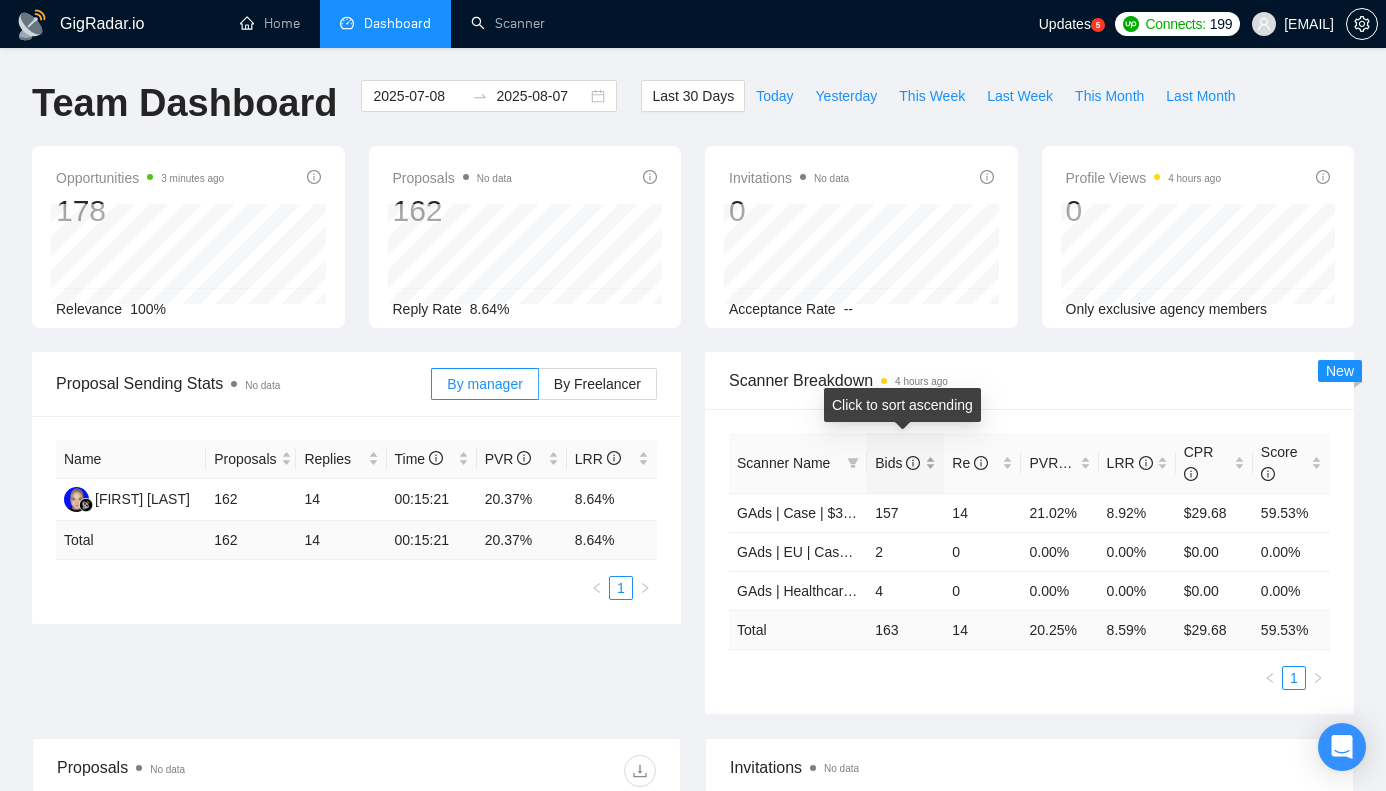 drag, startPoint x: 868, startPoint y: 471, endPoint x: 935, endPoint y: 478, distance: 67.36468 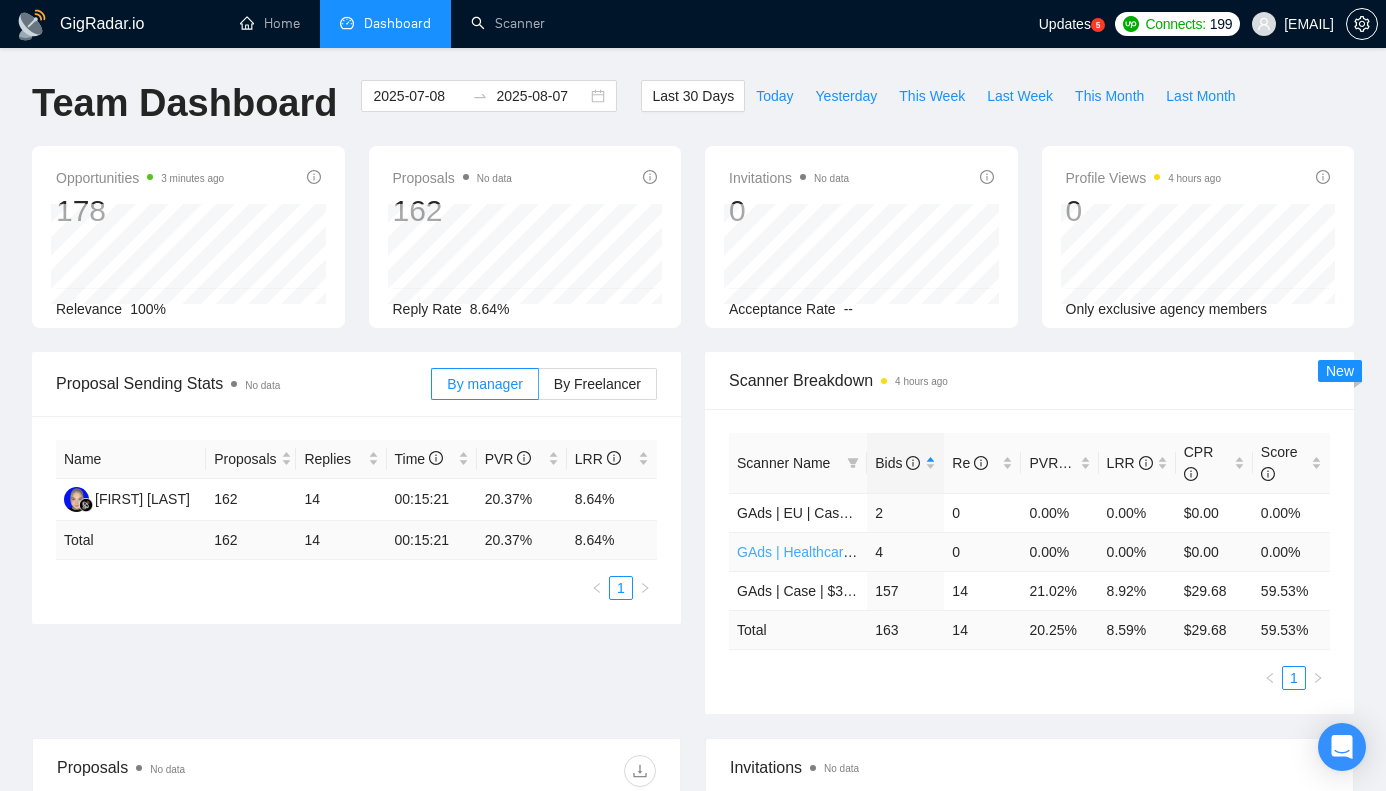 click on "GAds | Healthcare | Case | $350+ / $25+ | All Days" at bounding box center (894, 552) 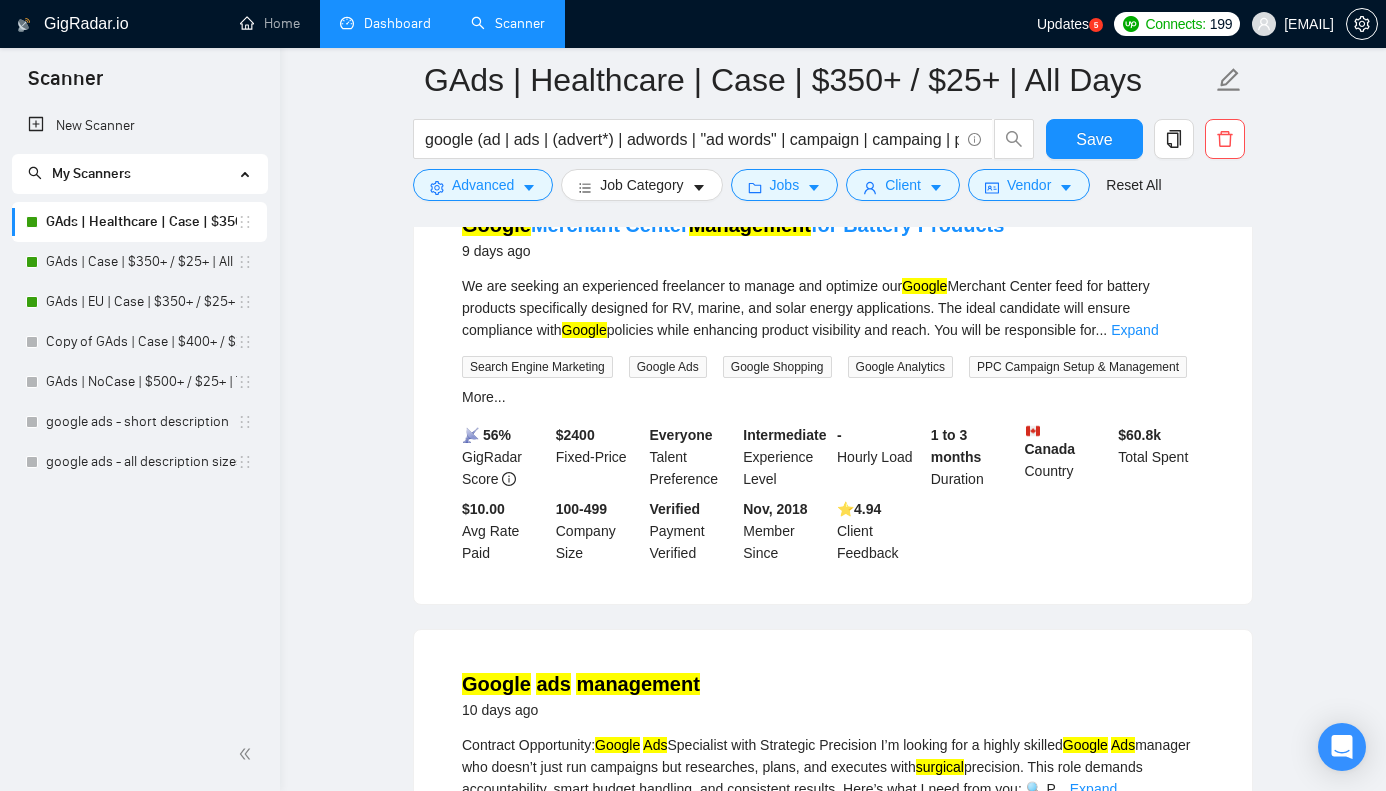 scroll, scrollTop: 1659, scrollLeft: 0, axis: vertical 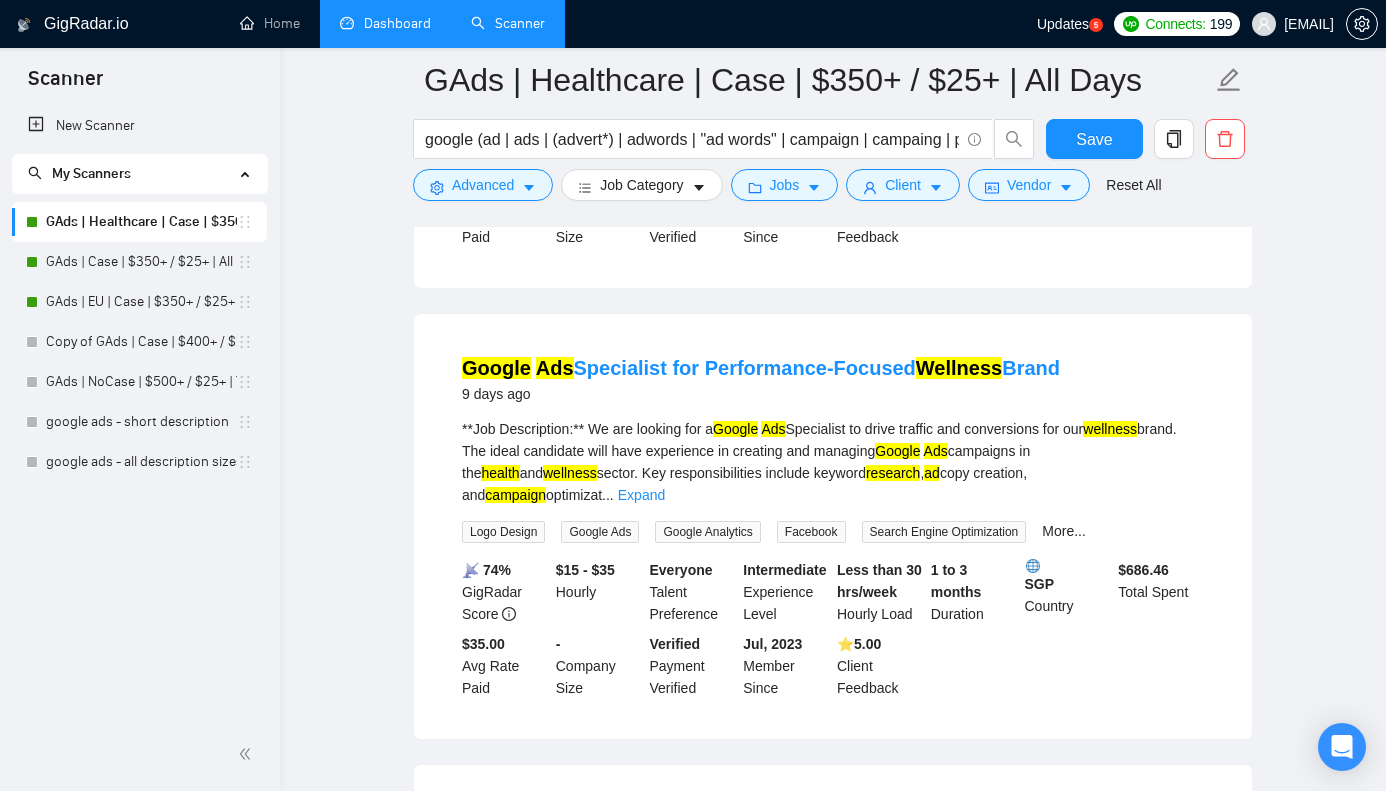 click on "GAds | Healthcare | Case | $350+ / $25+ | All Days google (ad | ads | (advert*) | adwords | "ad words" | campaign | campaing | ppc | "pay-per-click" | "pay per click") Save Advanced   Job Category   Jobs   Client   Vendor   Reset All Preview Results Insights NEW Alerts Auto Bidder Detected   244  results   (2.39 seconds) White Labeled  Google   Ads  Maintenance for  Dentist  | Max $200/month | Long-Term Potential 13 hours ago Seeking a white-labeled  Google   Ads  specialist or agency to maintain and optimize a straightforward account for a general  dentist  (1 location, ~$4,000/month  ad  spend). This is for an ongoing subcontracted role — you will be working under my brand, so discretion and professionalism are key.
⸻
Rate:
•   Flat rate – up to $20 ... Expand Search Engine Marketing Campaign Optimization PPC Campaign Setup & Management Ad Copy Google Ads More... 📡   51% GigRadar Score   - Hourly Everyone Talent Preference Expert Experience Level More than 30 hrs/week Hourly Load   $ -" at bounding box center (833, 1515) 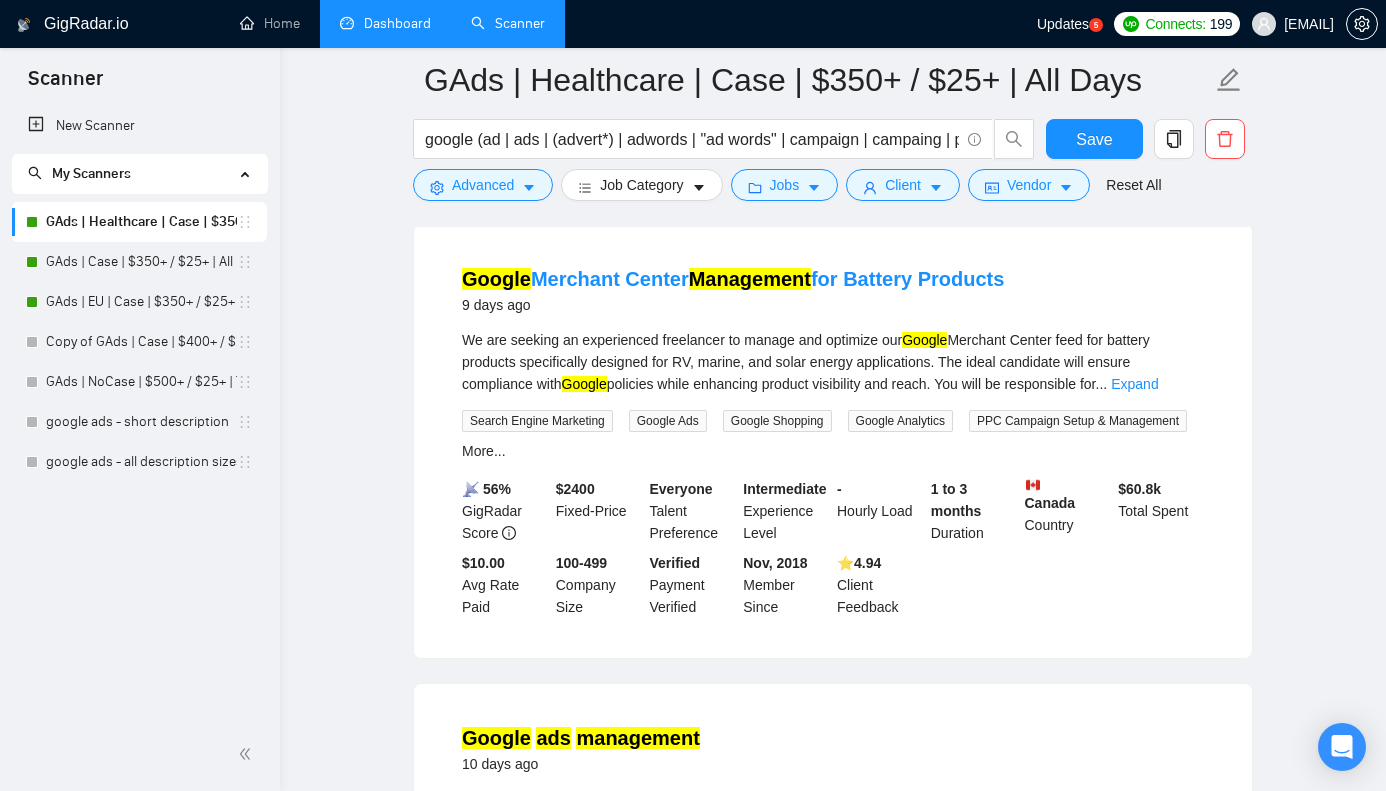 scroll, scrollTop: 1630, scrollLeft: 0, axis: vertical 